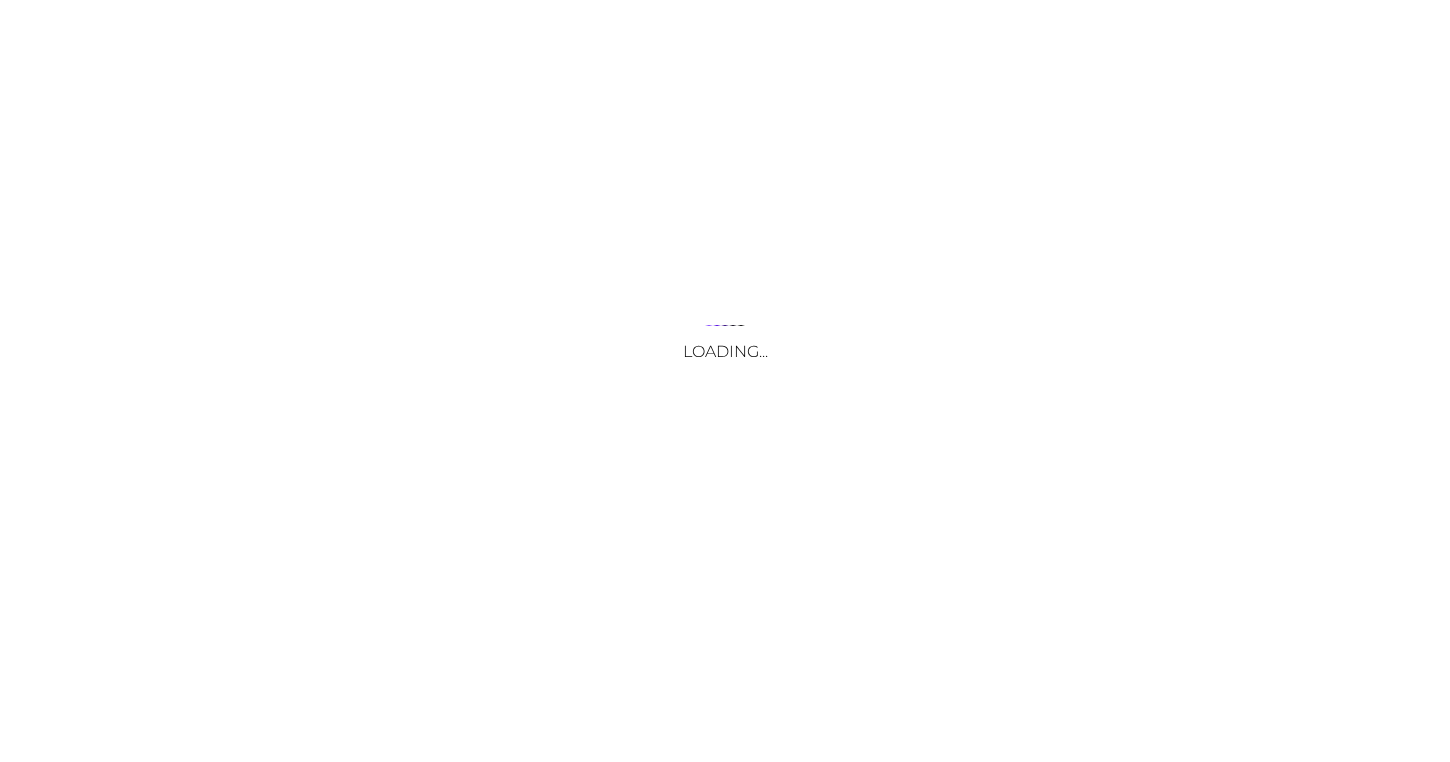 scroll, scrollTop: 0, scrollLeft: 0, axis: both 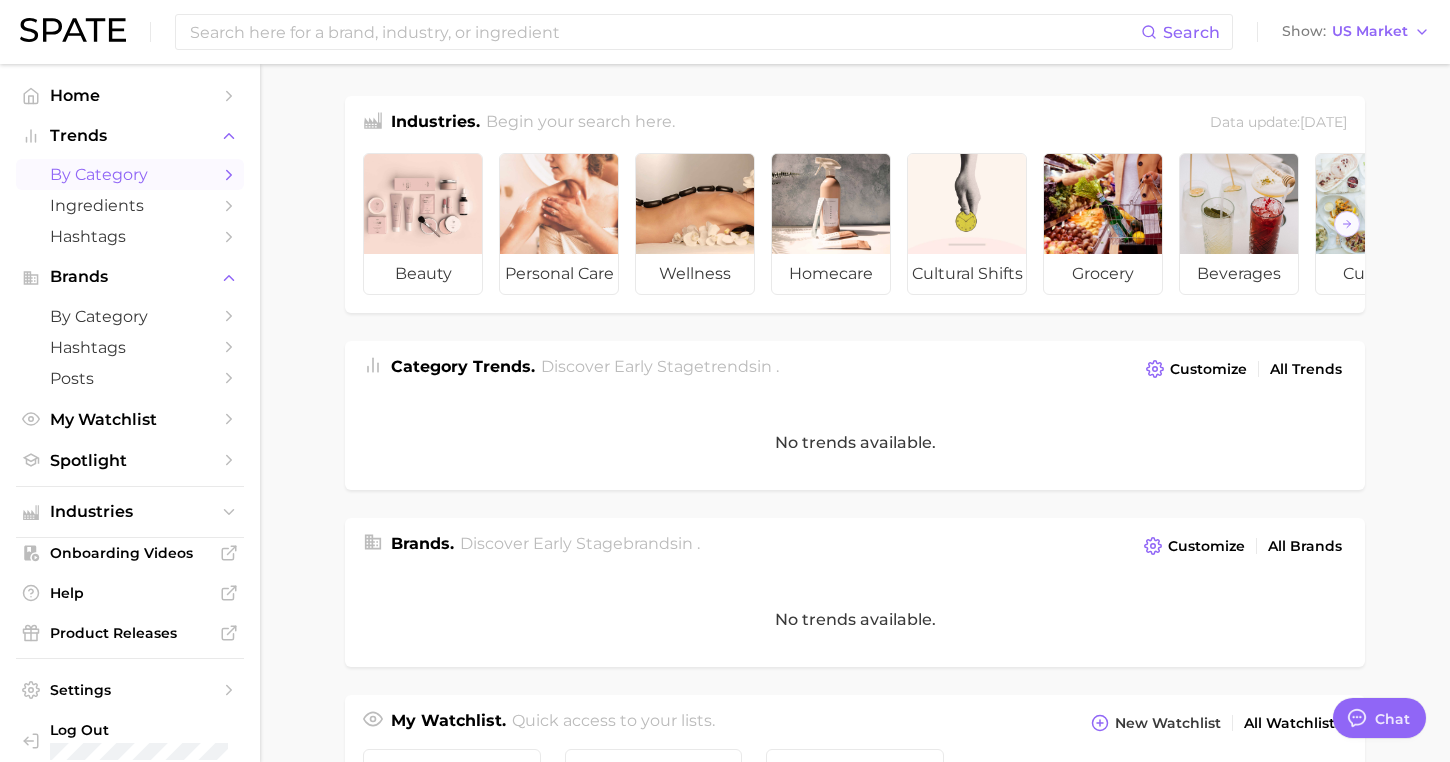 click on "by Category" at bounding box center (130, 174) 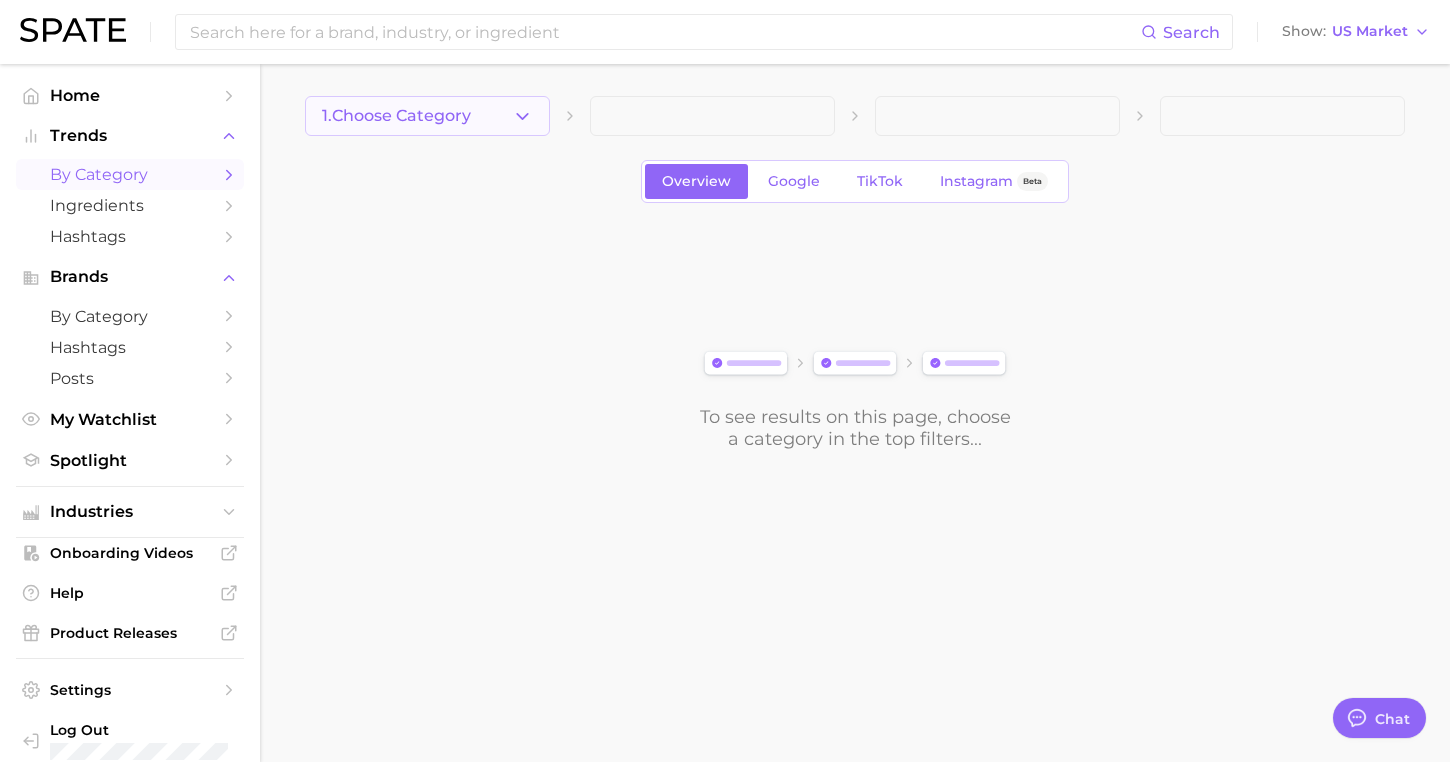 click on "1.  Choose Category" at bounding box center [396, 116] 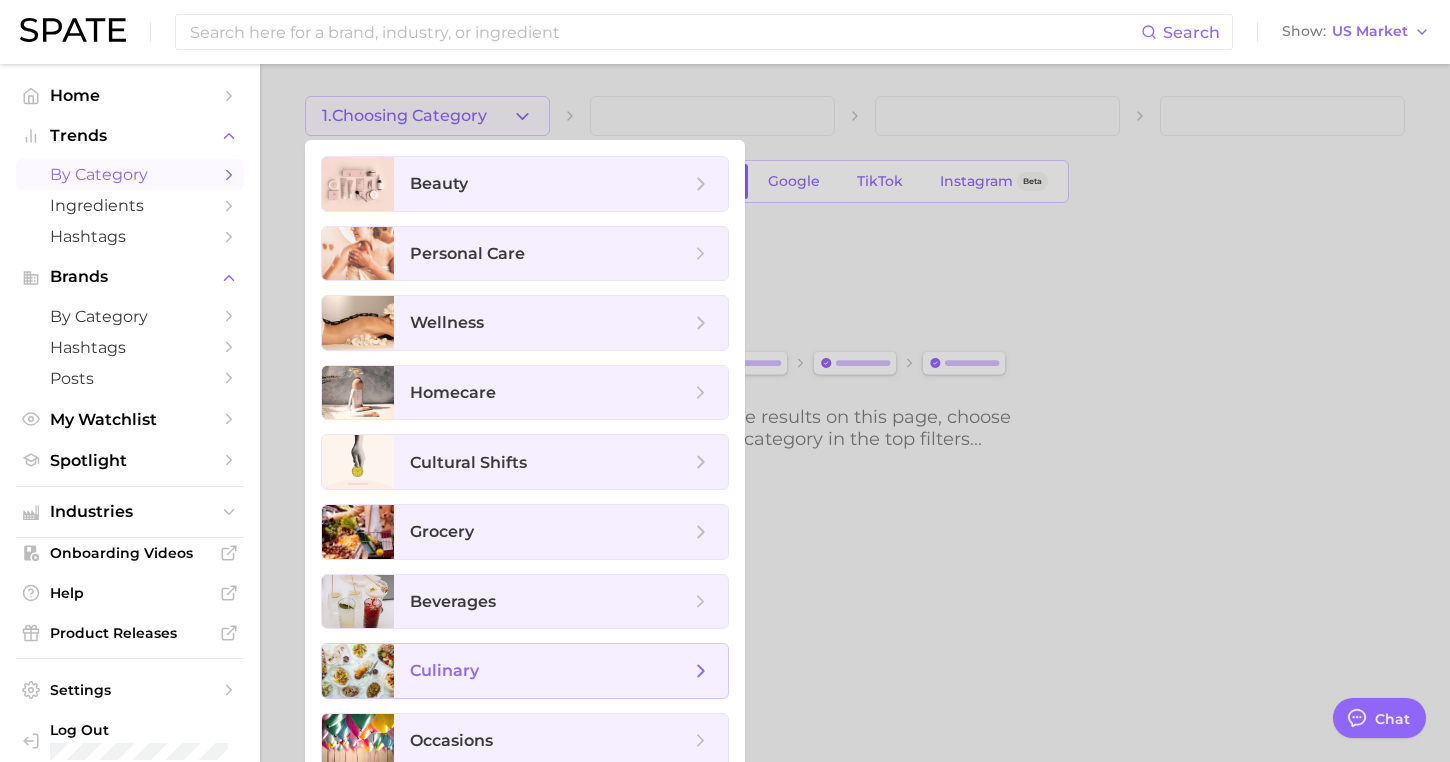 scroll, scrollTop: 22, scrollLeft: 0, axis: vertical 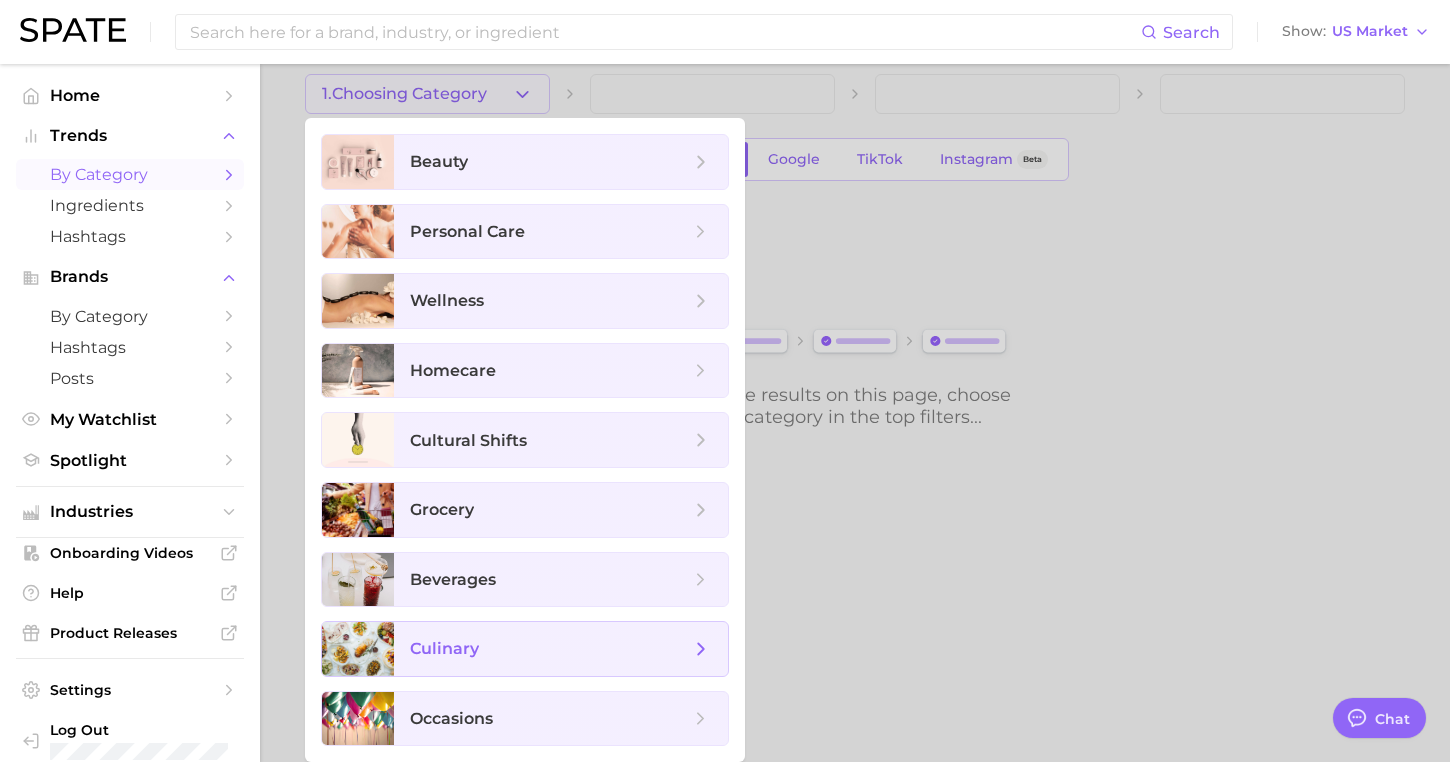 click on "culinary" at bounding box center (550, 649) 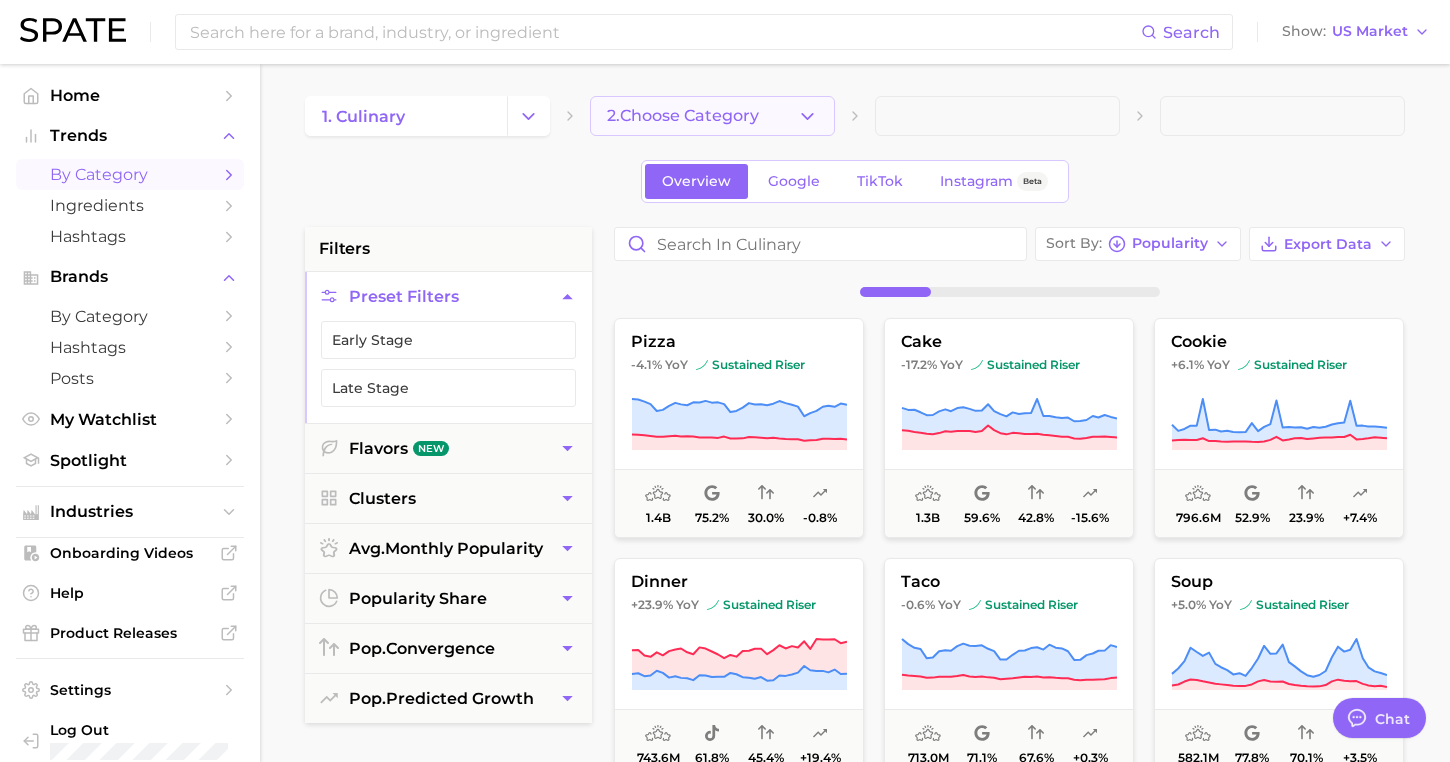click on "2.  Choose Category" at bounding box center (712, 116) 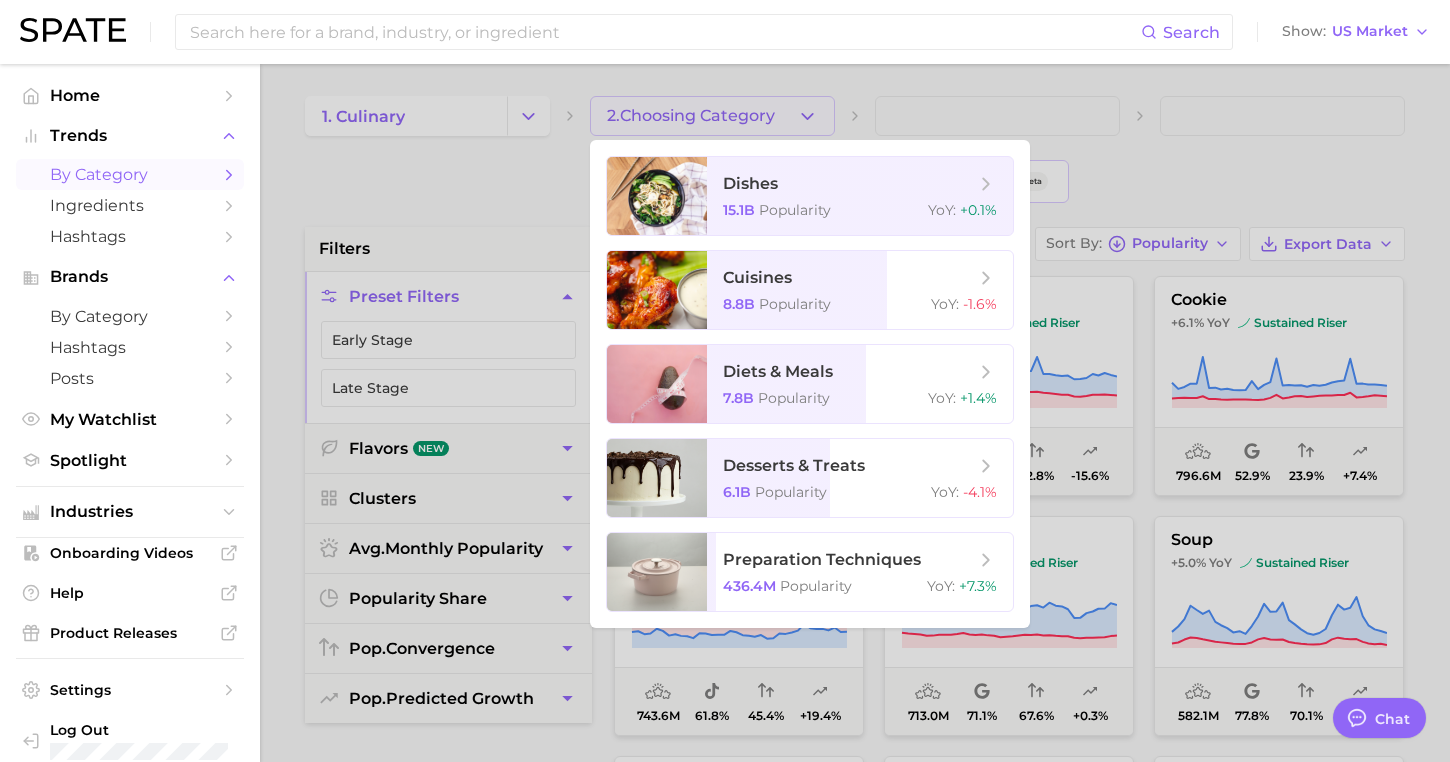 click at bounding box center [725, 381] 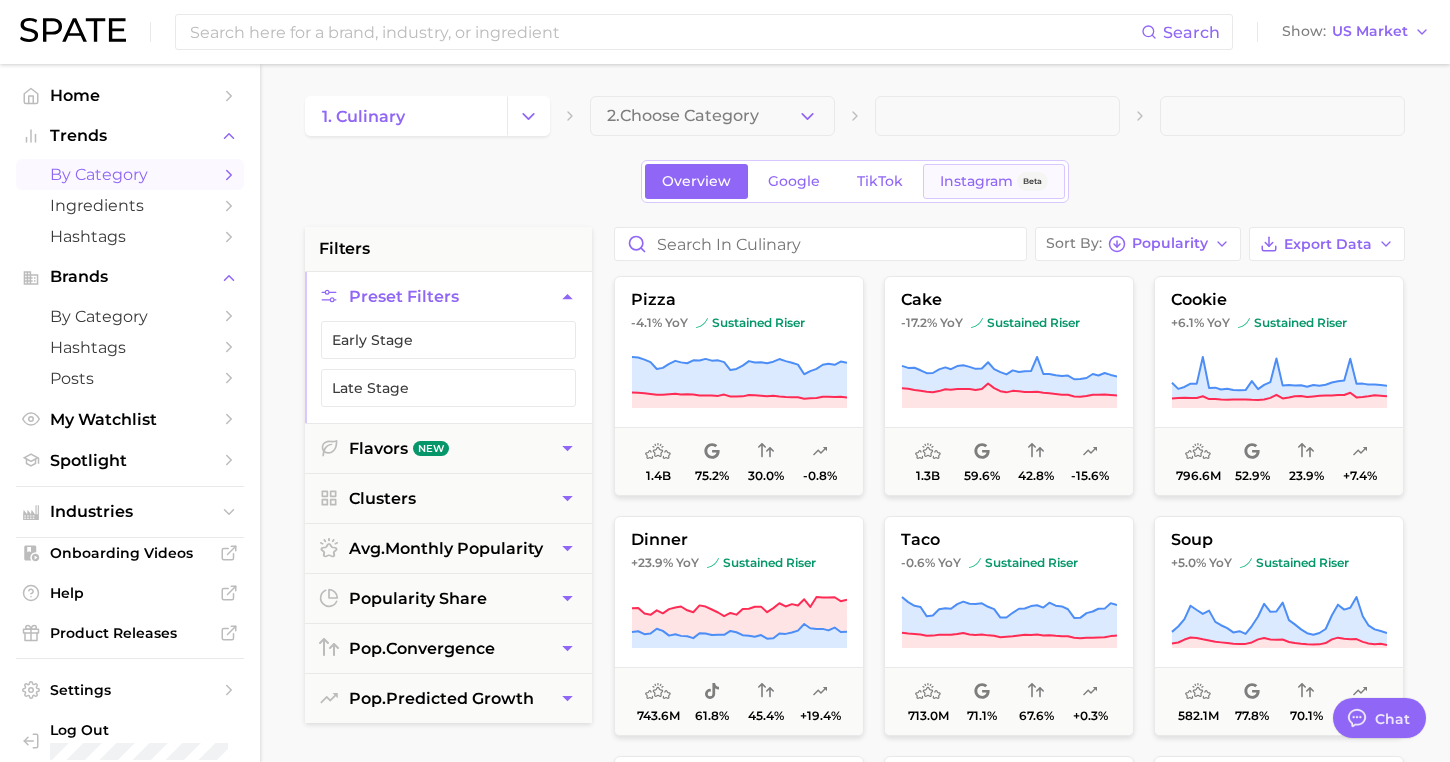 click on "Instagram" at bounding box center (976, 181) 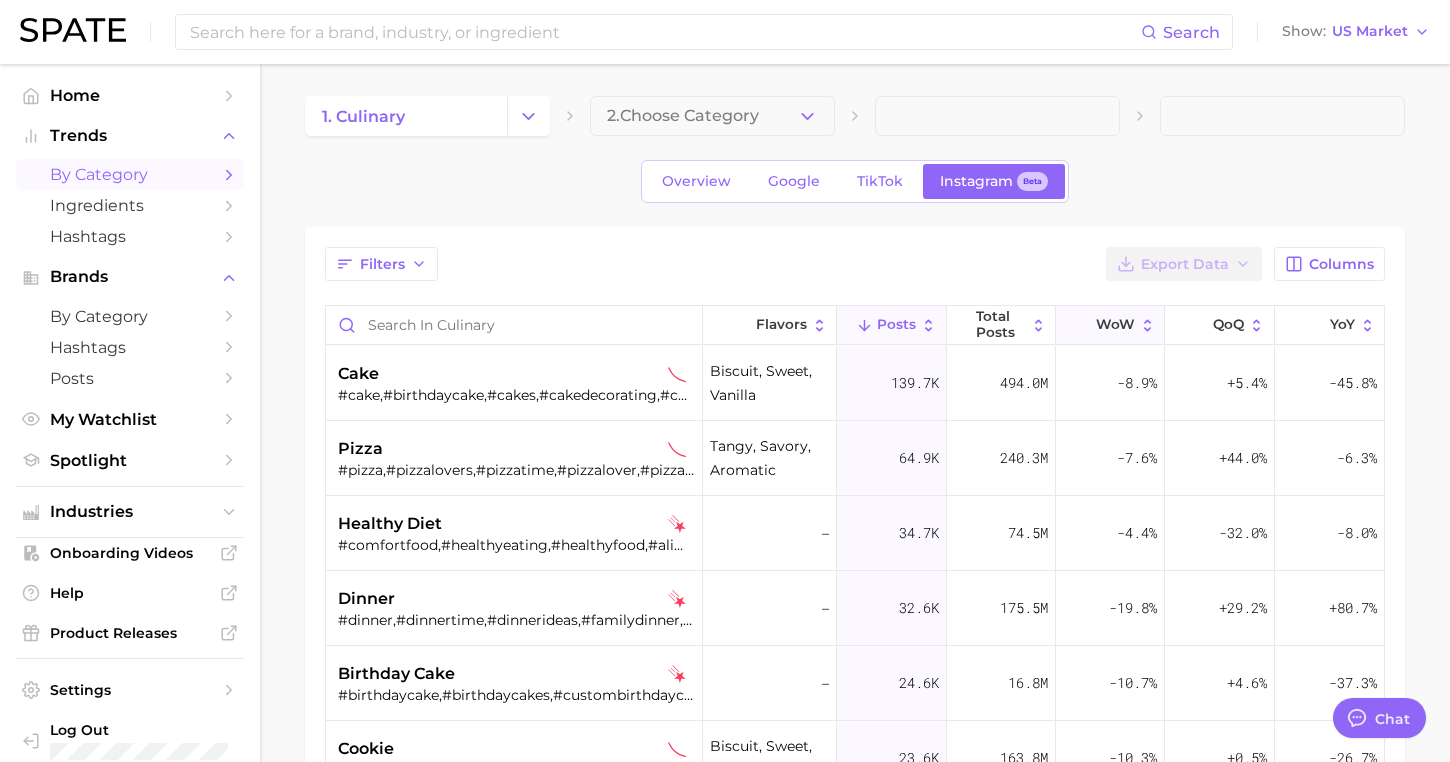 click on "WoW" at bounding box center (1115, 325) 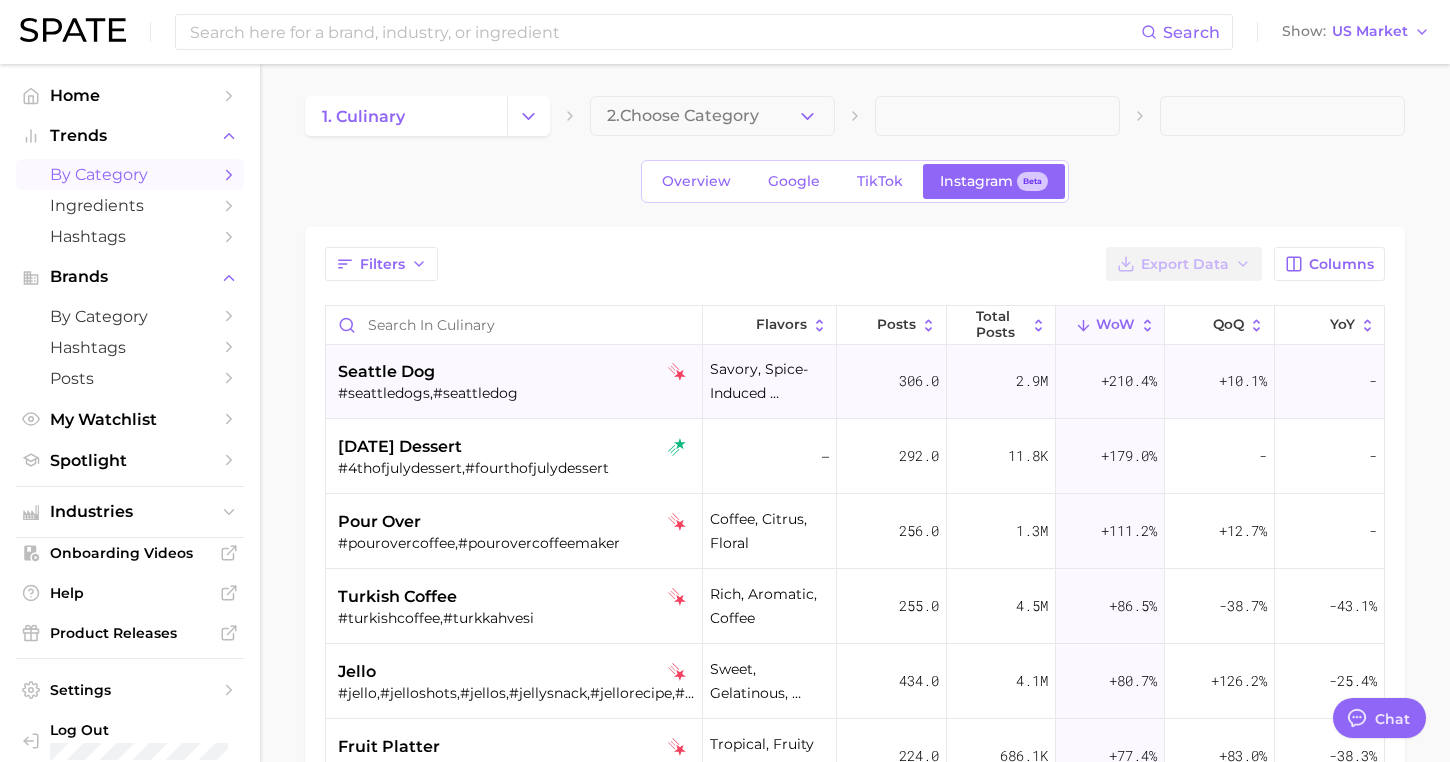 scroll, scrollTop: 0, scrollLeft: 0, axis: both 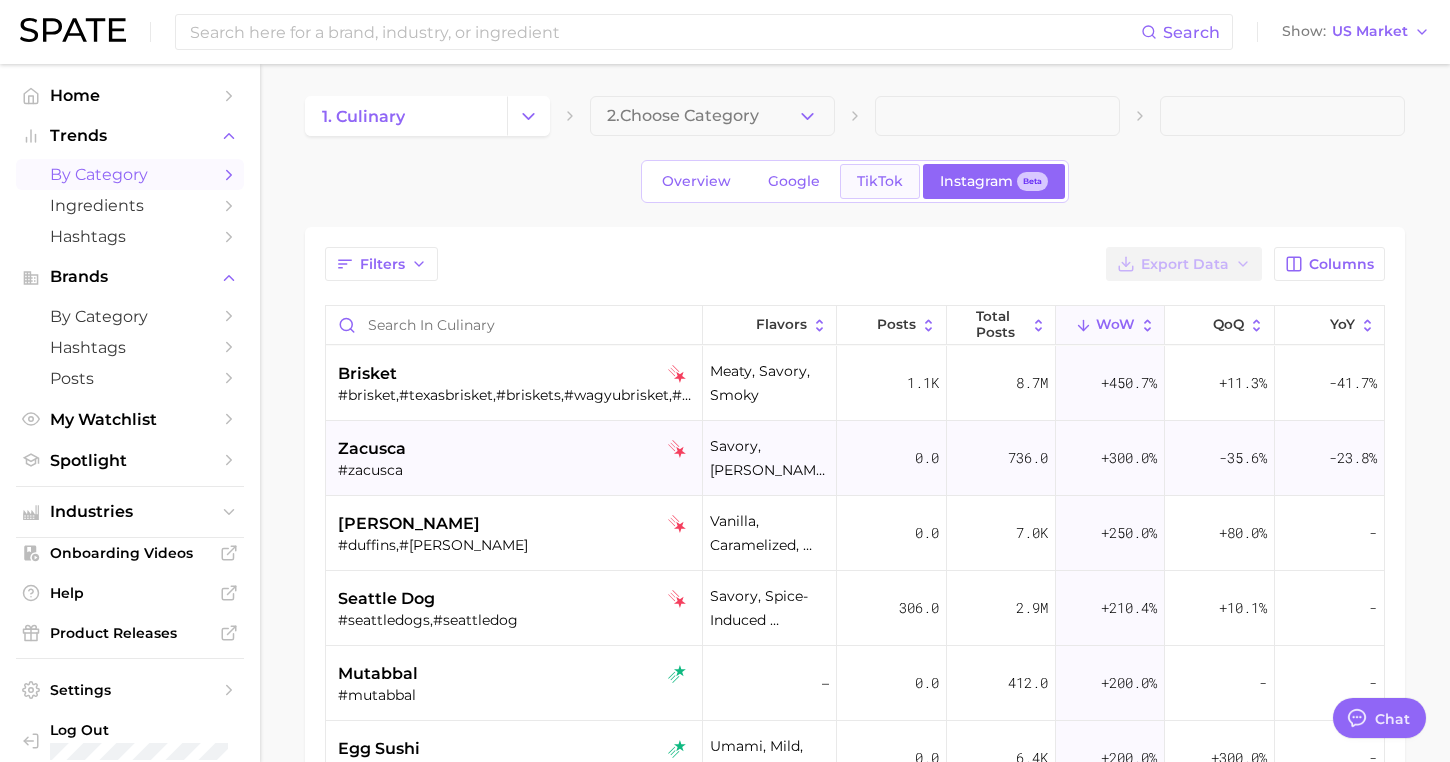 click on "TikTok" at bounding box center [880, 181] 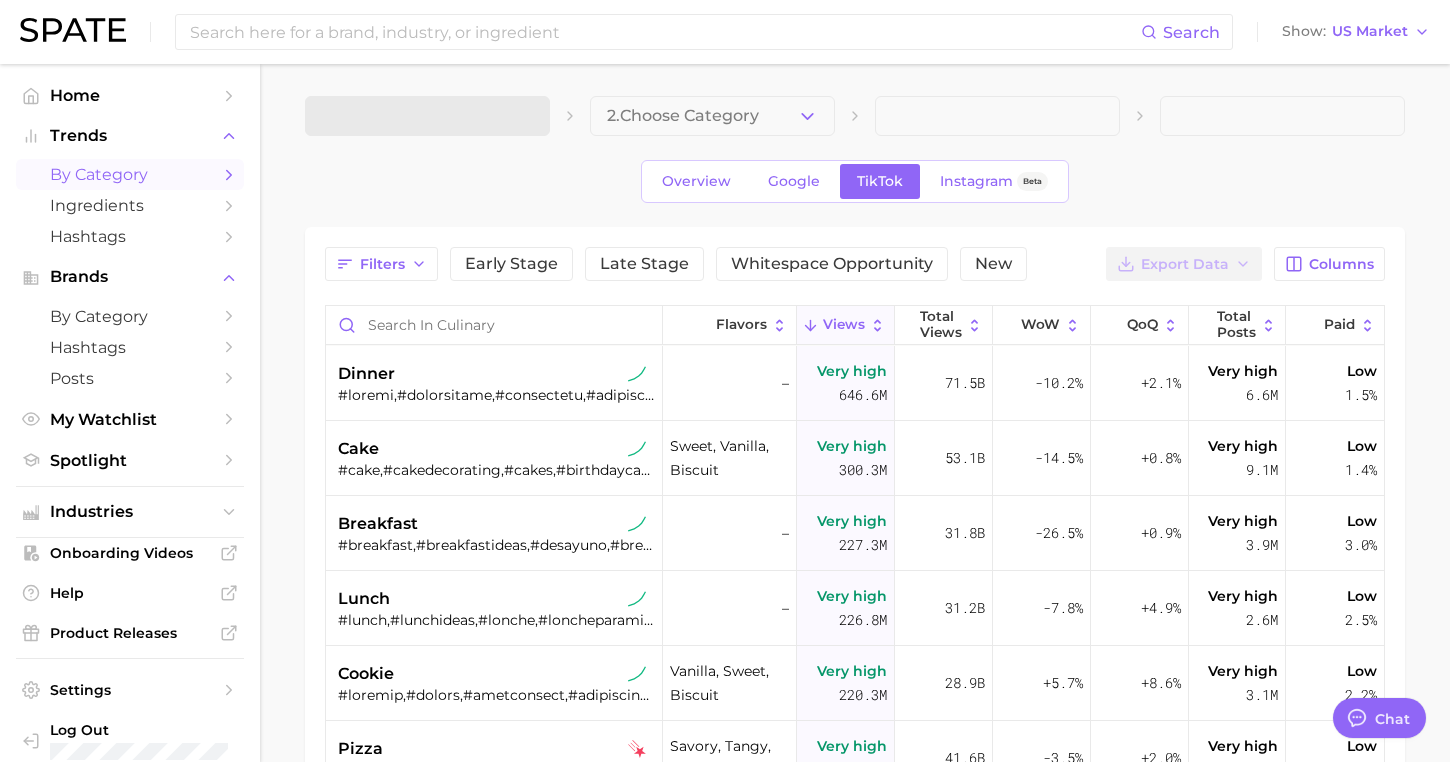 type on "x" 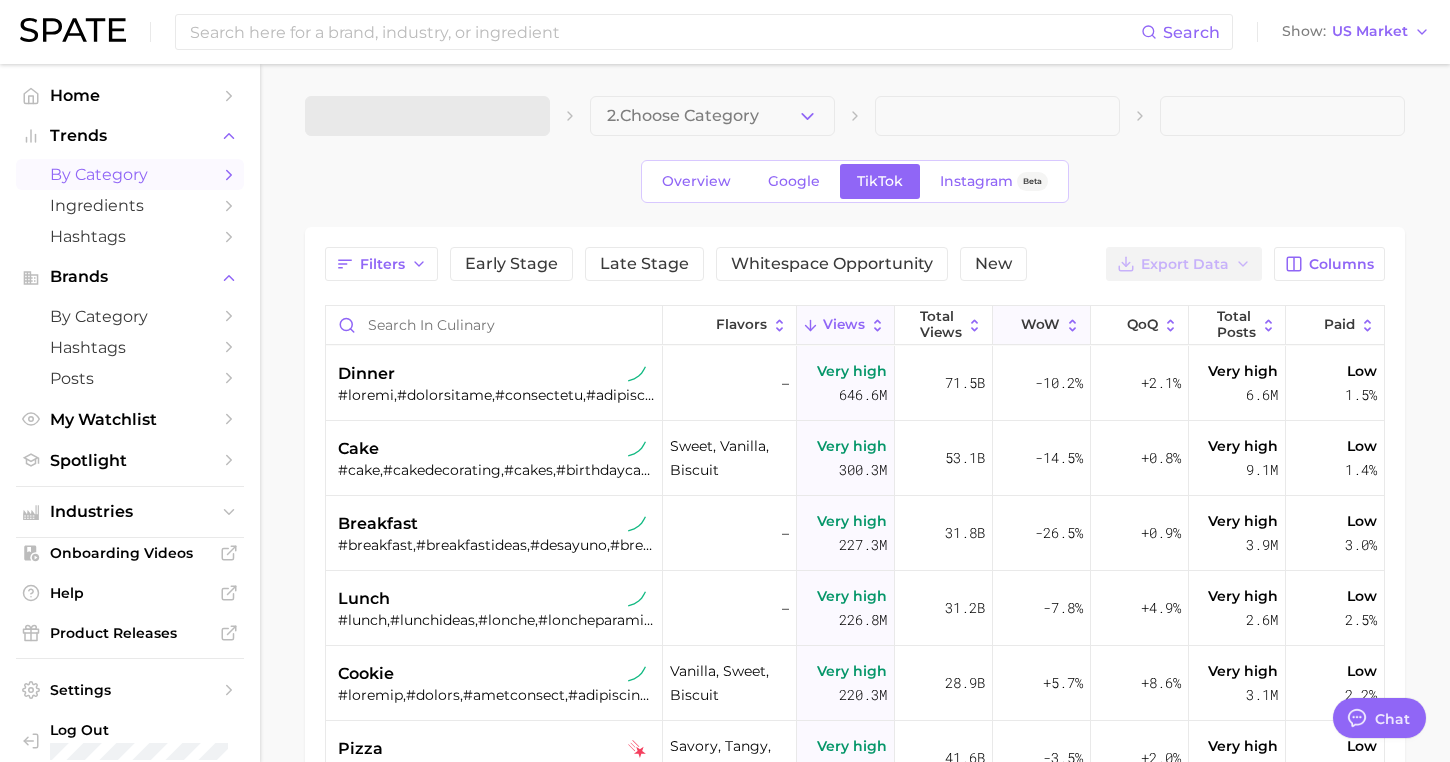 click on "WoW" at bounding box center [1040, 325] 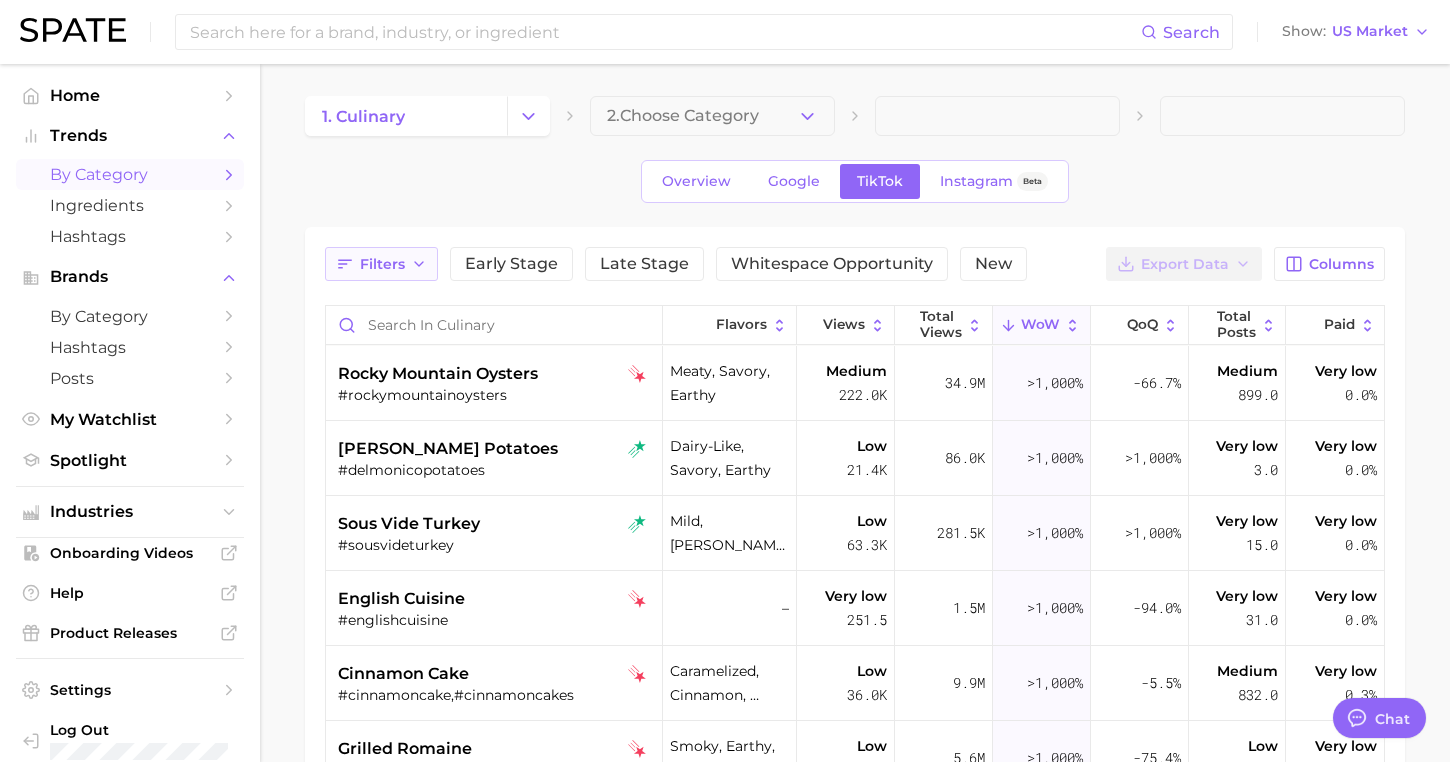 click on "Filters" at bounding box center [382, 264] 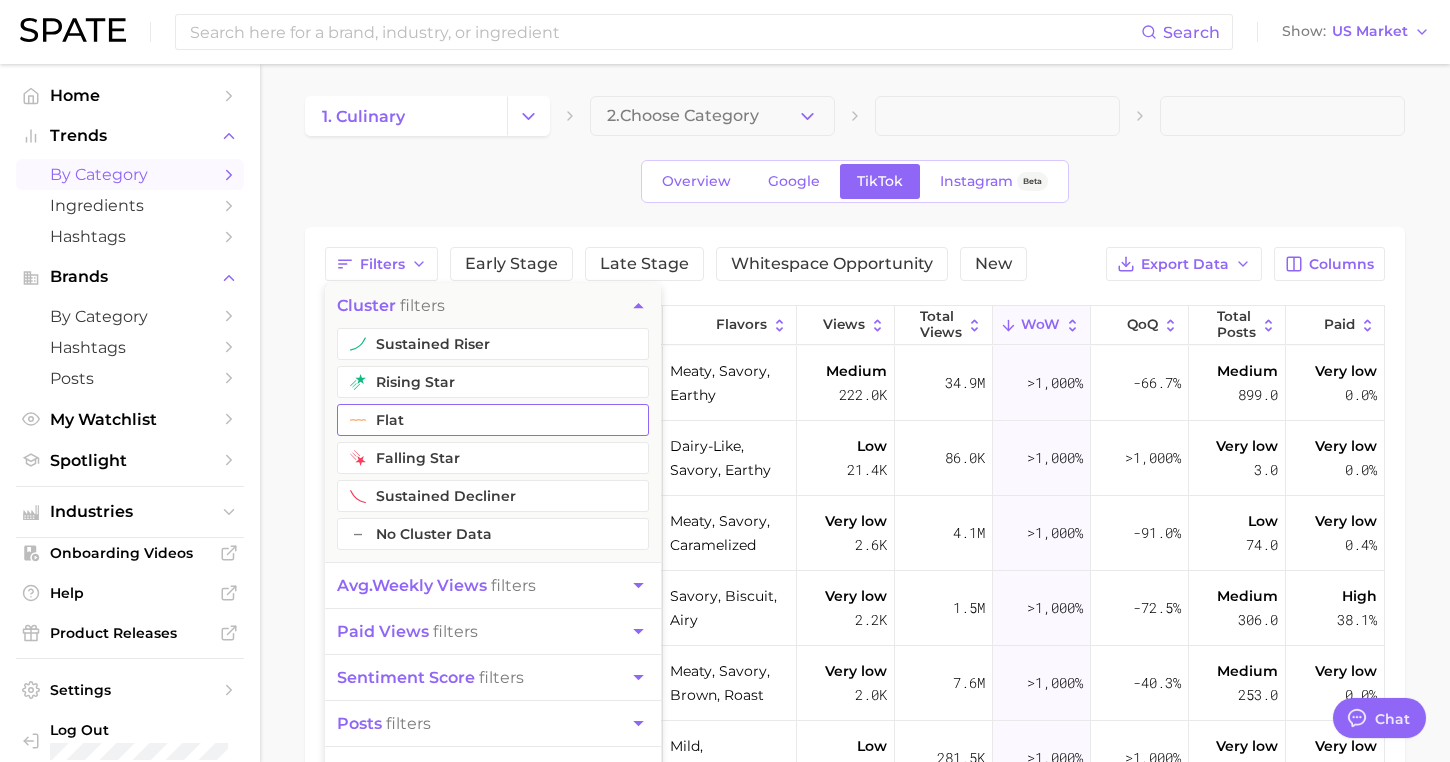click on "flat" at bounding box center [493, 420] 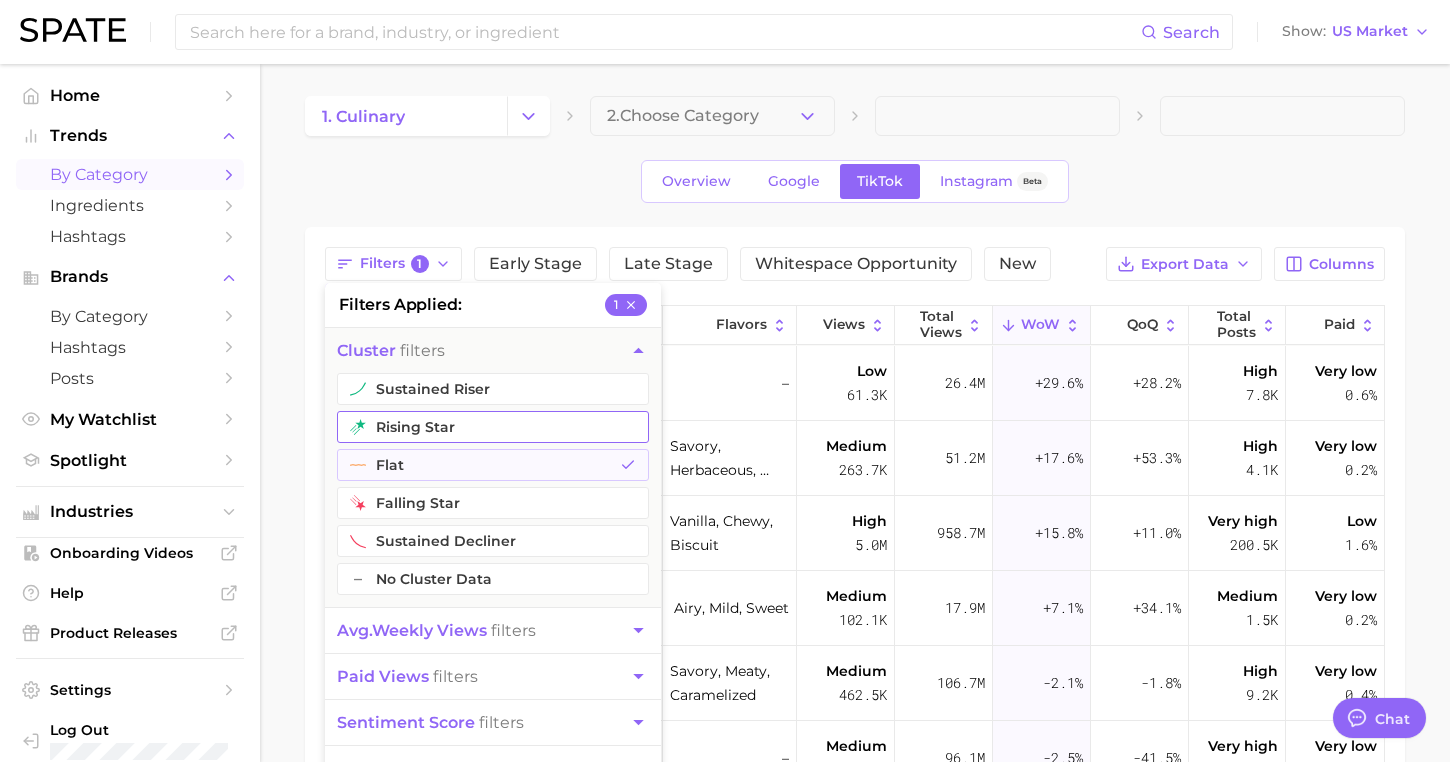 click on "rising star" at bounding box center (493, 427) 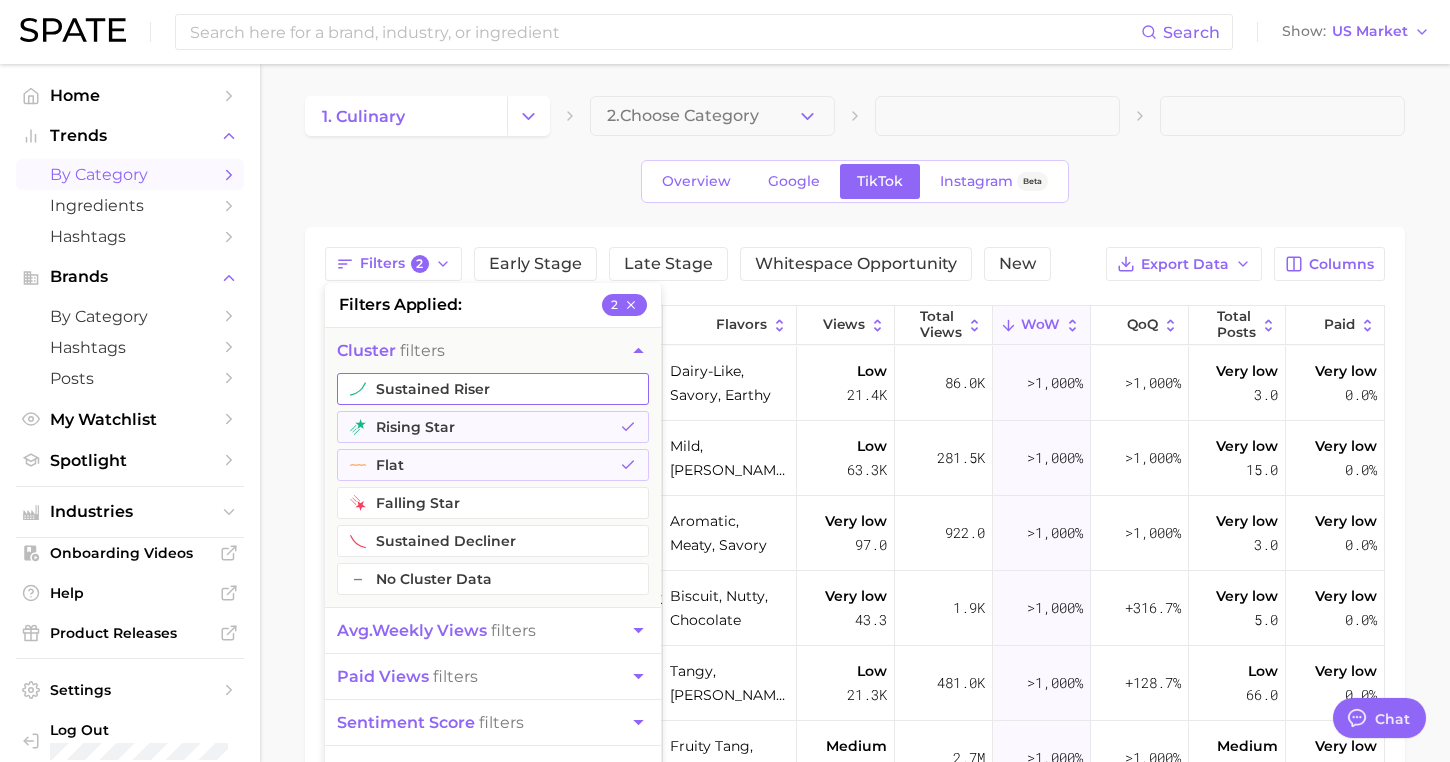 click on "sustained riser" at bounding box center (493, 389) 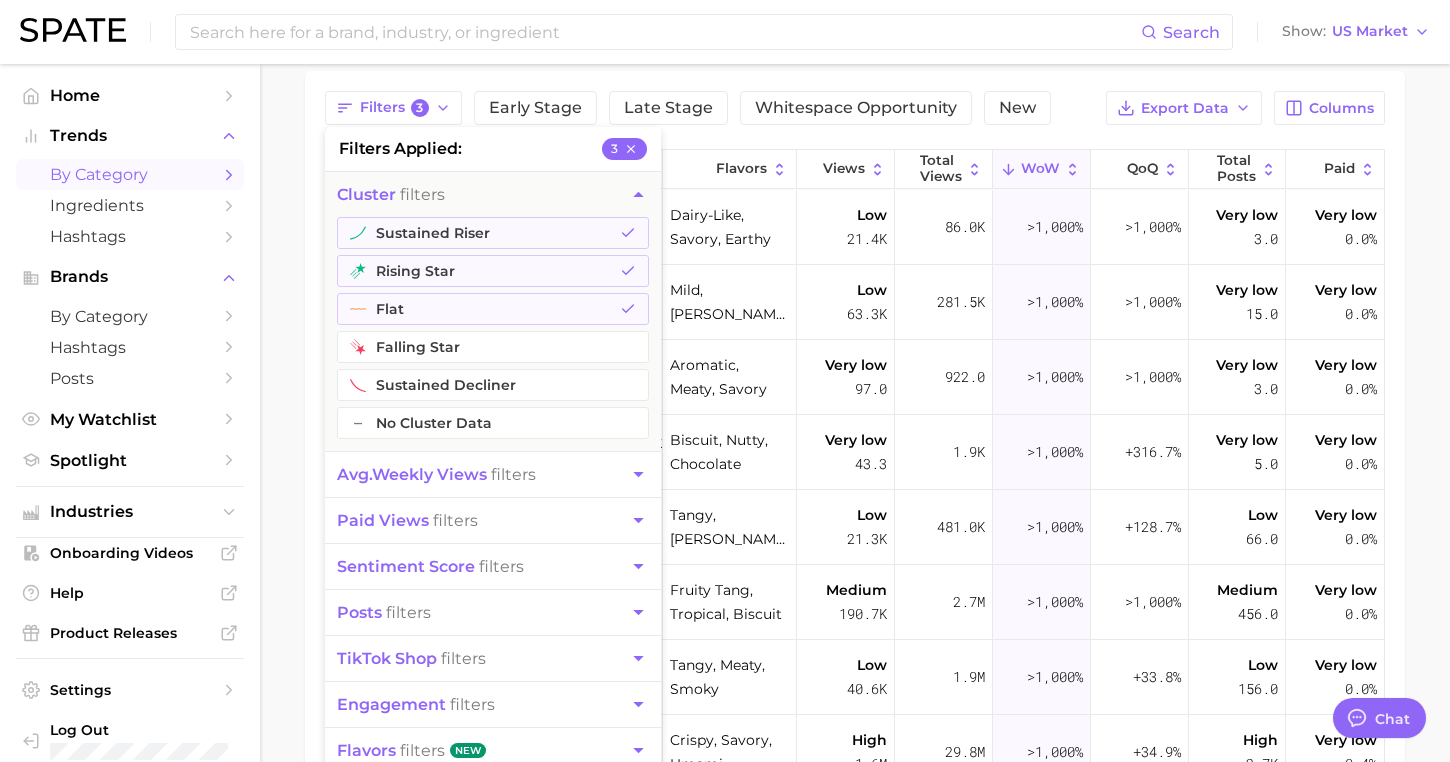 scroll, scrollTop: 241, scrollLeft: 0, axis: vertical 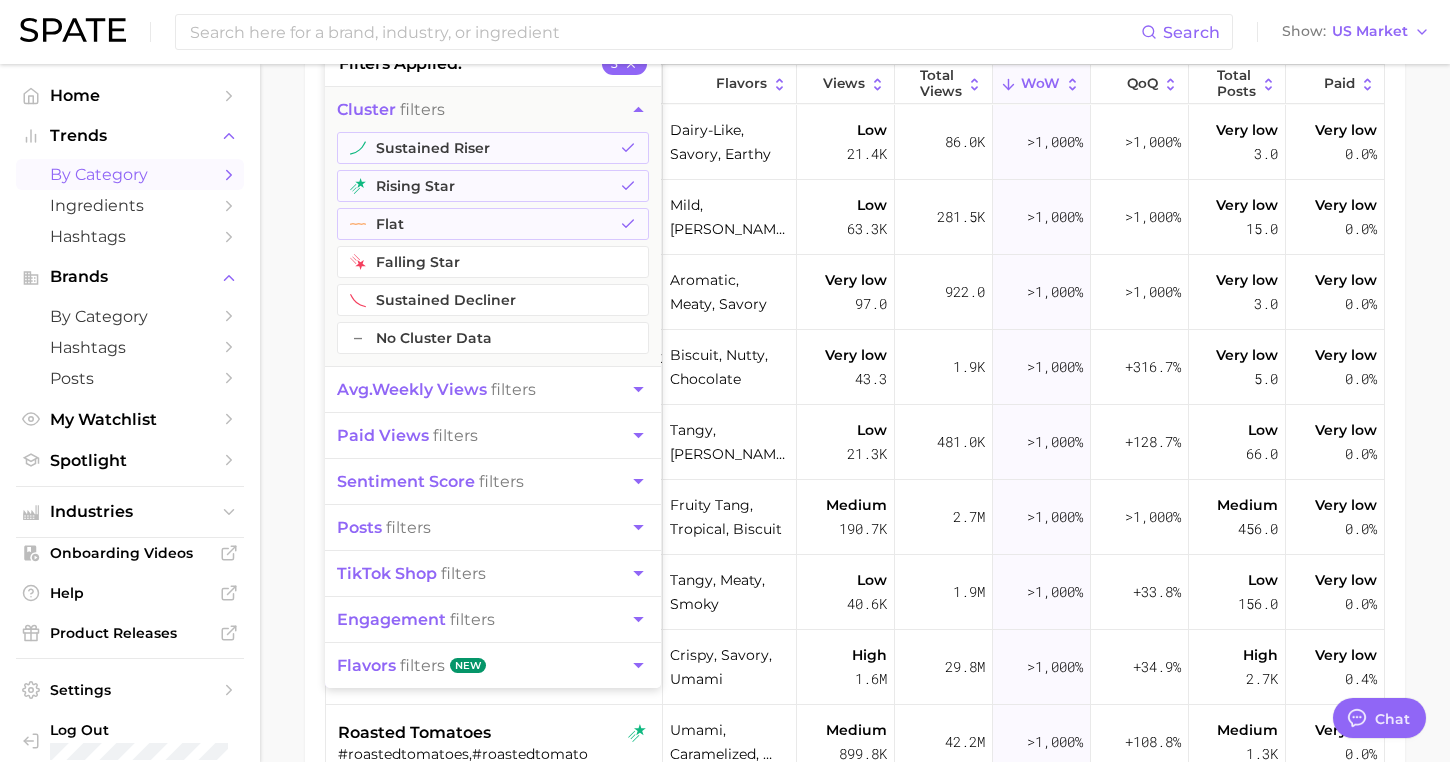 click on "posts   filters" at bounding box center [384, 527] 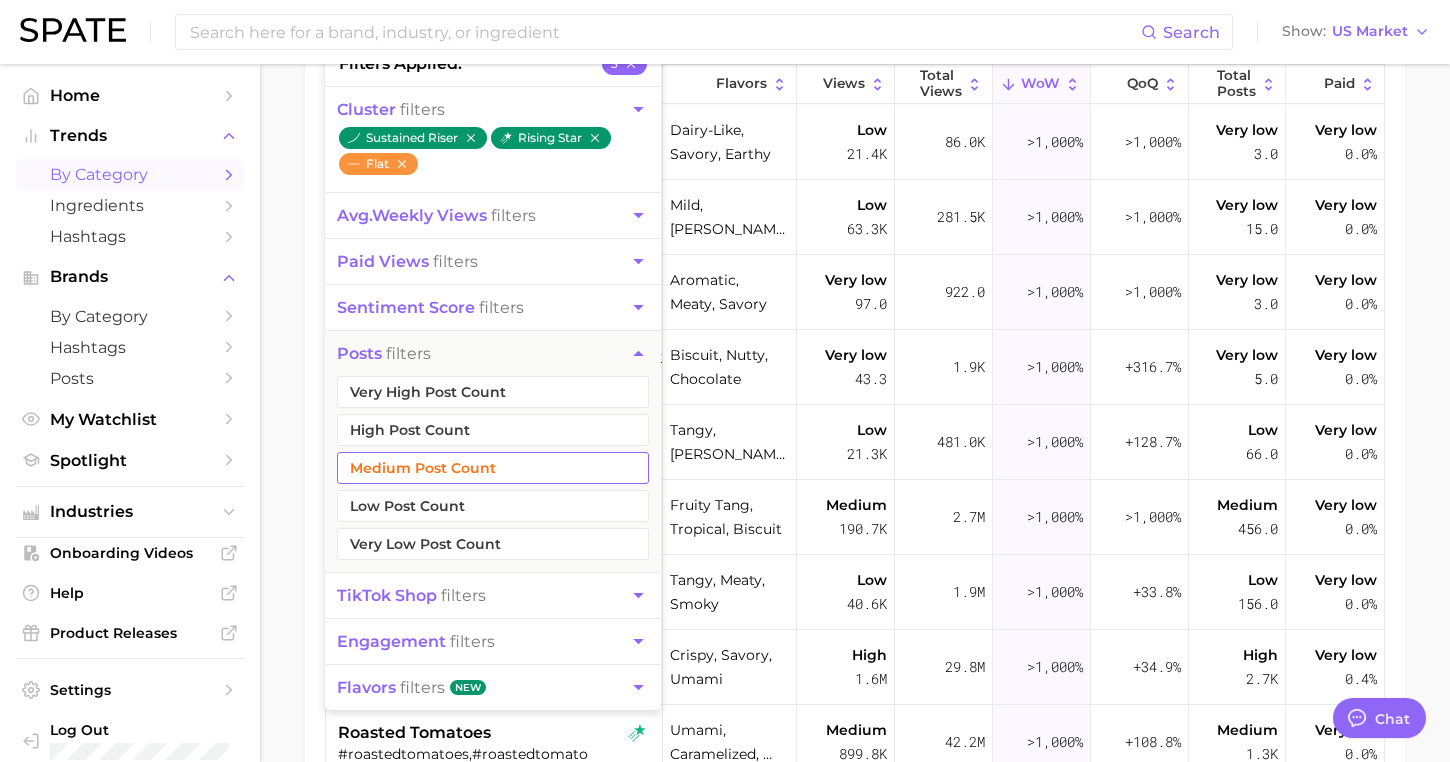 click on "Medium Post Count" at bounding box center (493, 468) 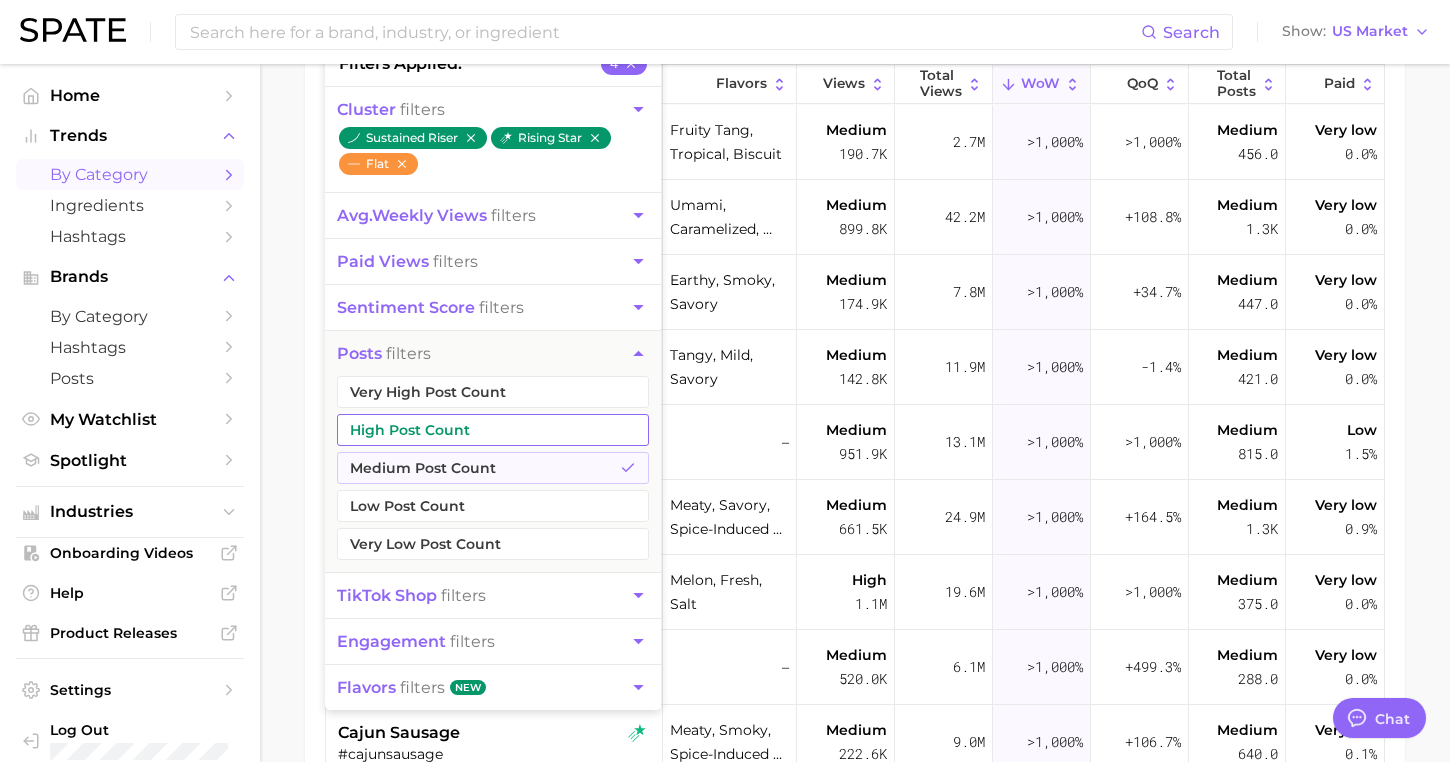 click on "High Post Count" at bounding box center (493, 430) 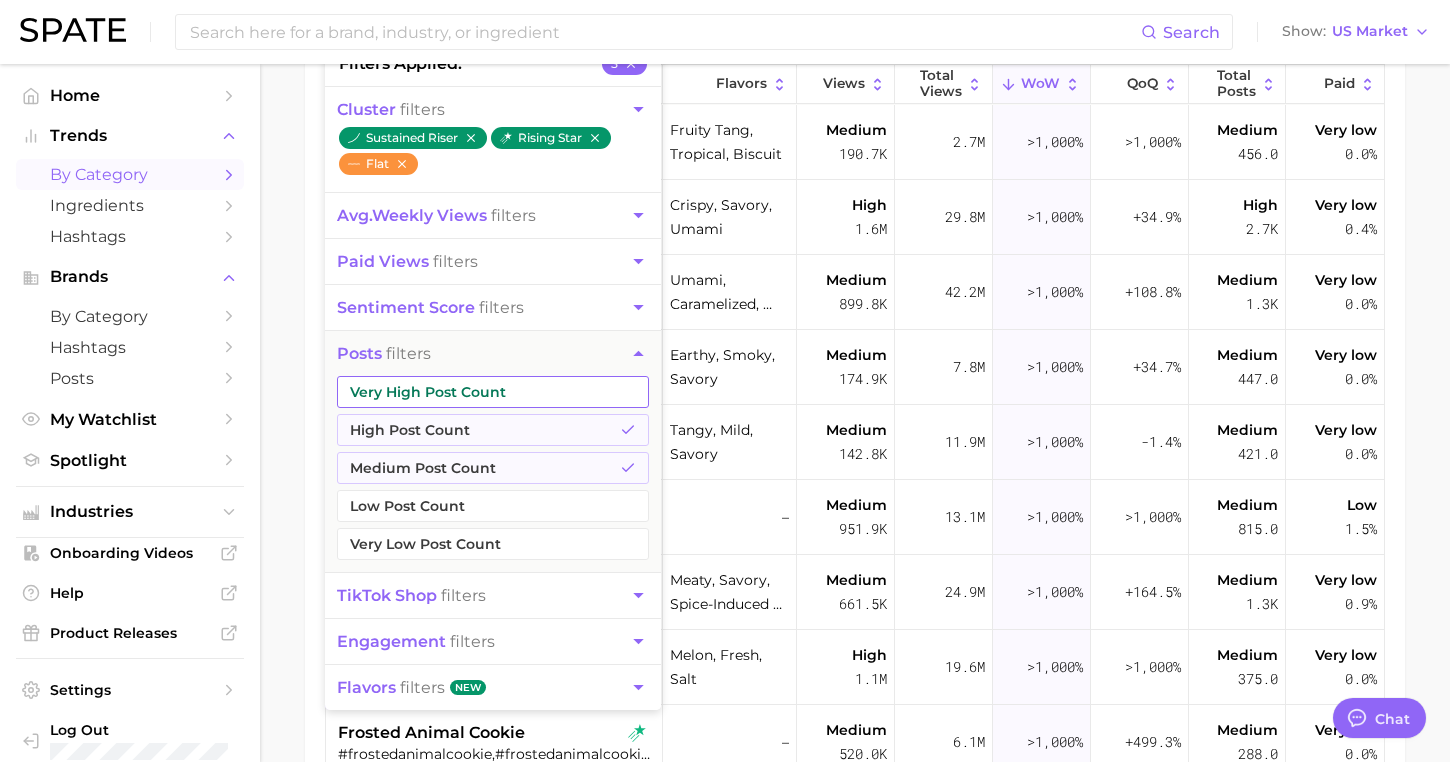 click on "Very High Post Count" at bounding box center [493, 392] 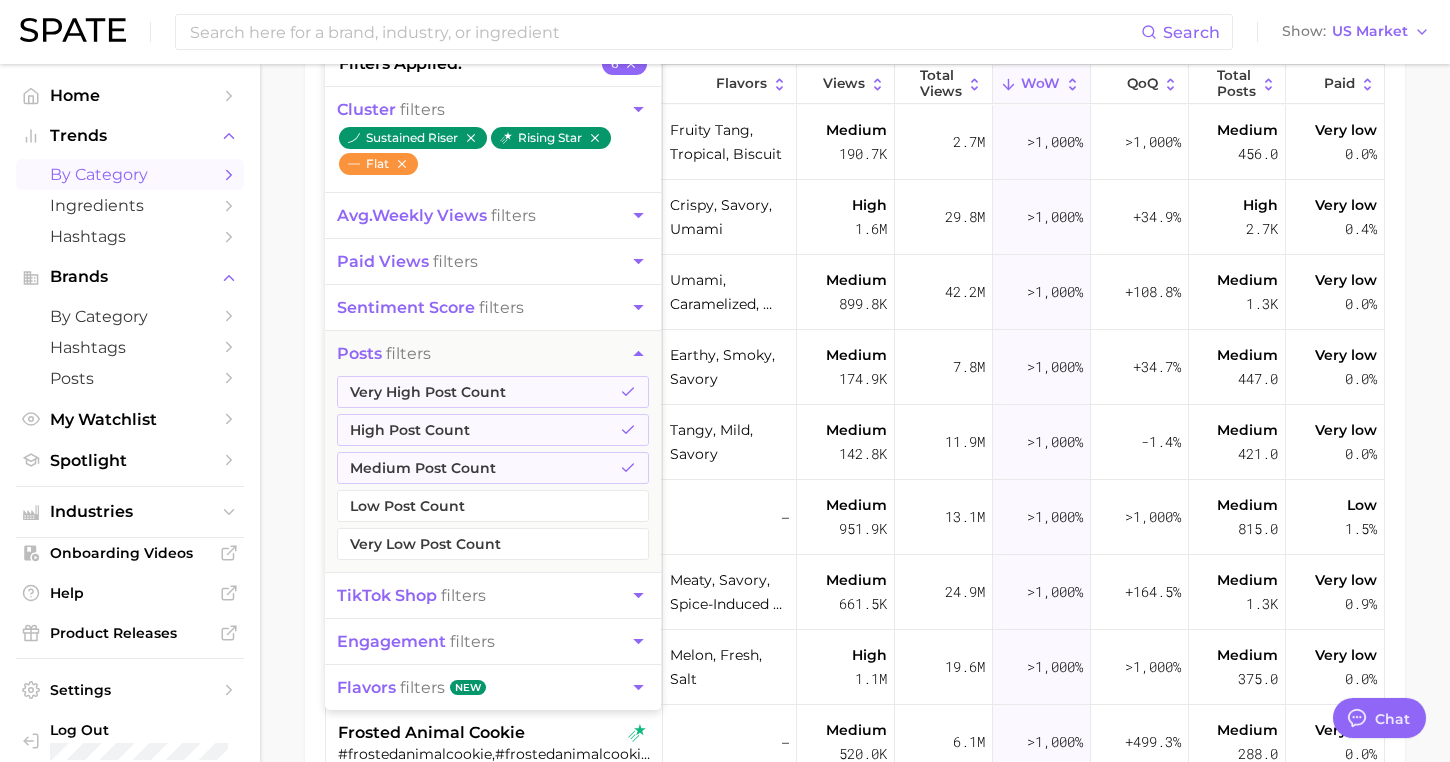 click on "1. culinary 2.  Choose Category Overview Google TikTok Instagram Beta Filters 6 filters applied 6 cluster   filters sustained riser rising star flat avg.  weekly views   filters paid views   filters sentiment score   filters posts   filters Very High Post Count   High Post Count   Medium Post Count   Low Post Count   Very Low Post Count   TikTok shop   filters engagement   filters flavors   filters New Early Stage Late Stage Whitespace Opportunity New Export Data Columns Flavors Views Total Views WoW QoQ Total Posts Paid pineapple upside down cupcakes #pineappleupsidedowncupcakes,#pineappleupsidedowncupcake fruity tang, tropical, biscuit Medium 190.7k 2.7m >1,000% >1,000% Medium 456.0 Very low 0.0% southern fried chicken #southernfriedchicken crispy, savory, umami High 1.6m 29.8m >1,000% +34.9% High 2.7k Very low 0.4% roasted tomatoes #roastedtomatoes,#roastedtomato umami, caramelized, tangy Medium 899.8k 42.2m >1,000% +108.8% Medium 1.3k Very low 0.0% bacon butty #baconbutty earthy, smoky, savory Medium 7.8m" at bounding box center [855, 384] 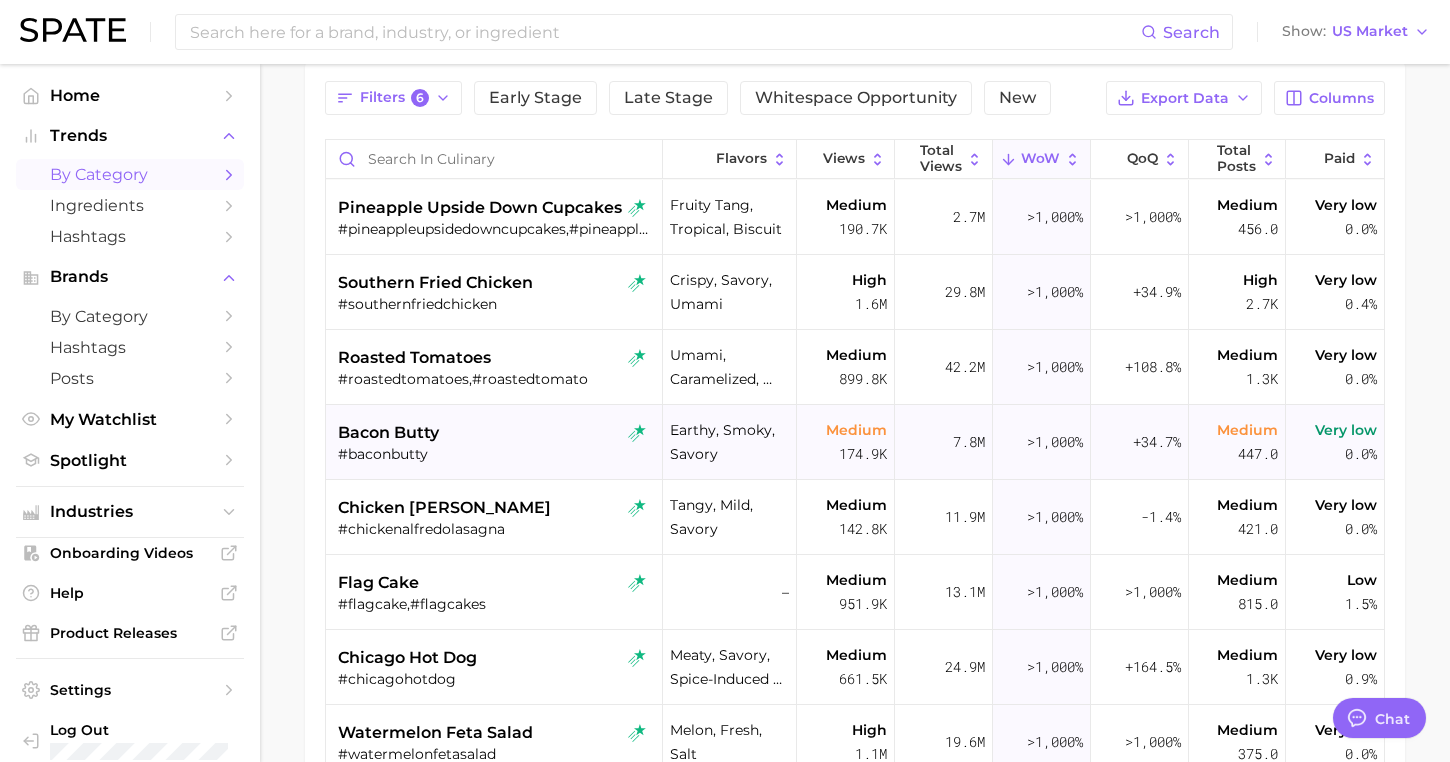 scroll, scrollTop: 0, scrollLeft: 0, axis: both 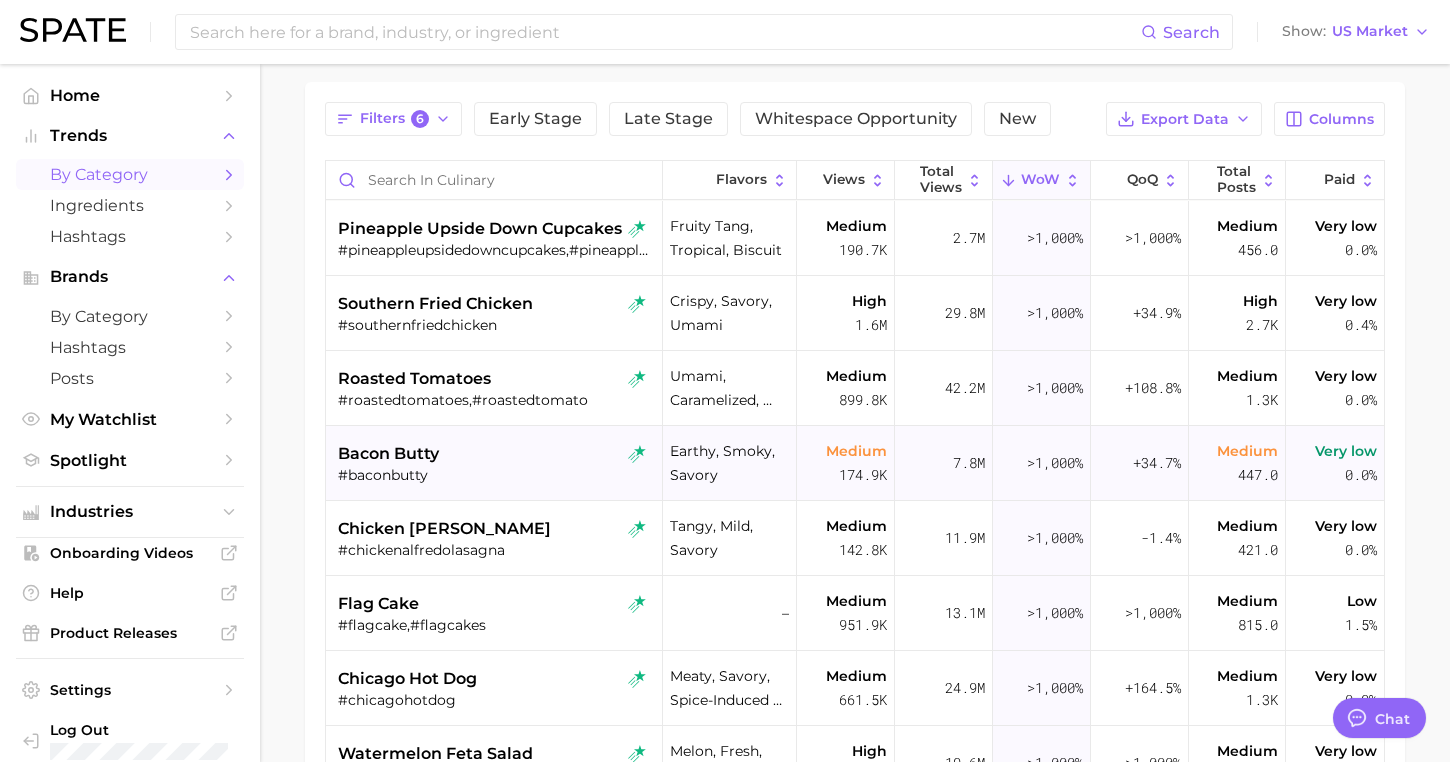 click on "#baconbutty" at bounding box center [496, 475] 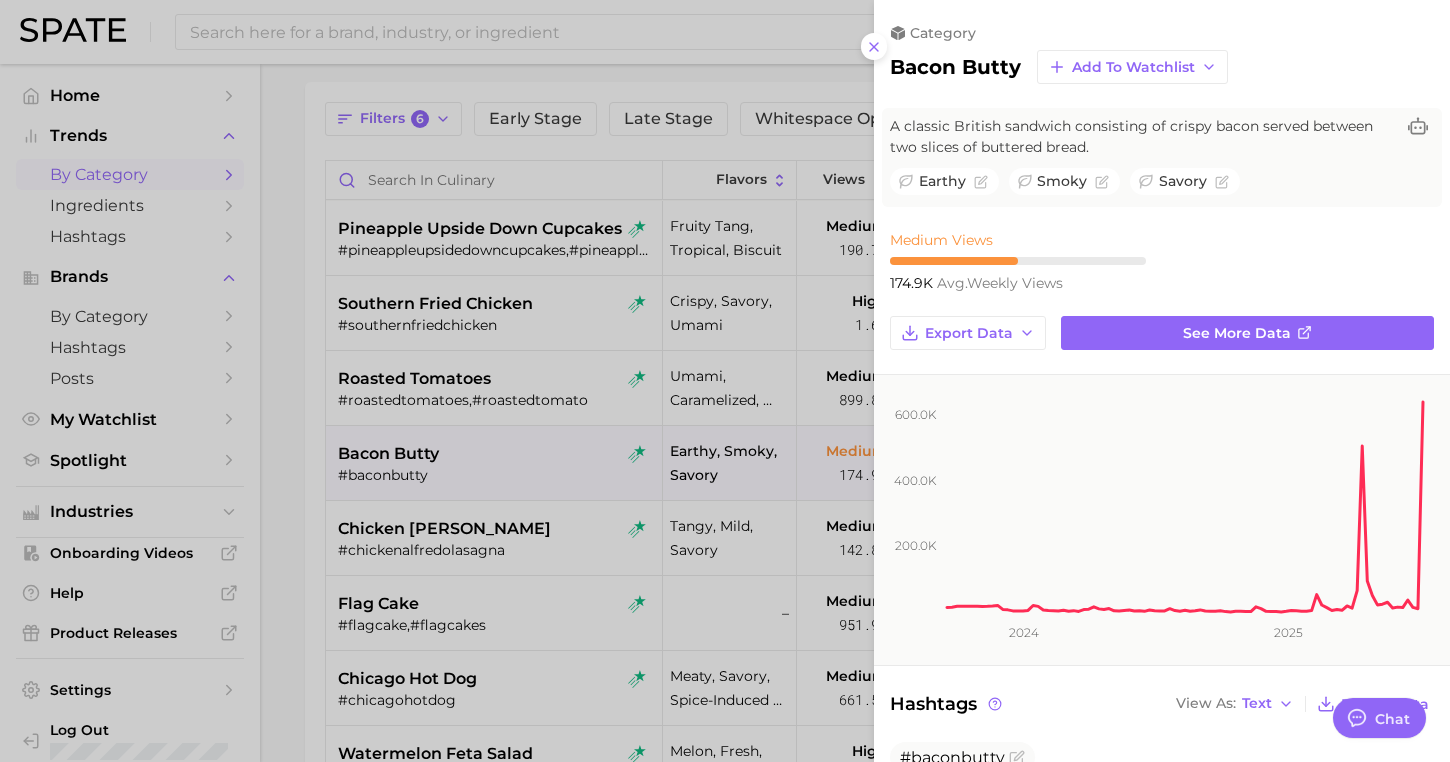scroll, scrollTop: 0, scrollLeft: 0, axis: both 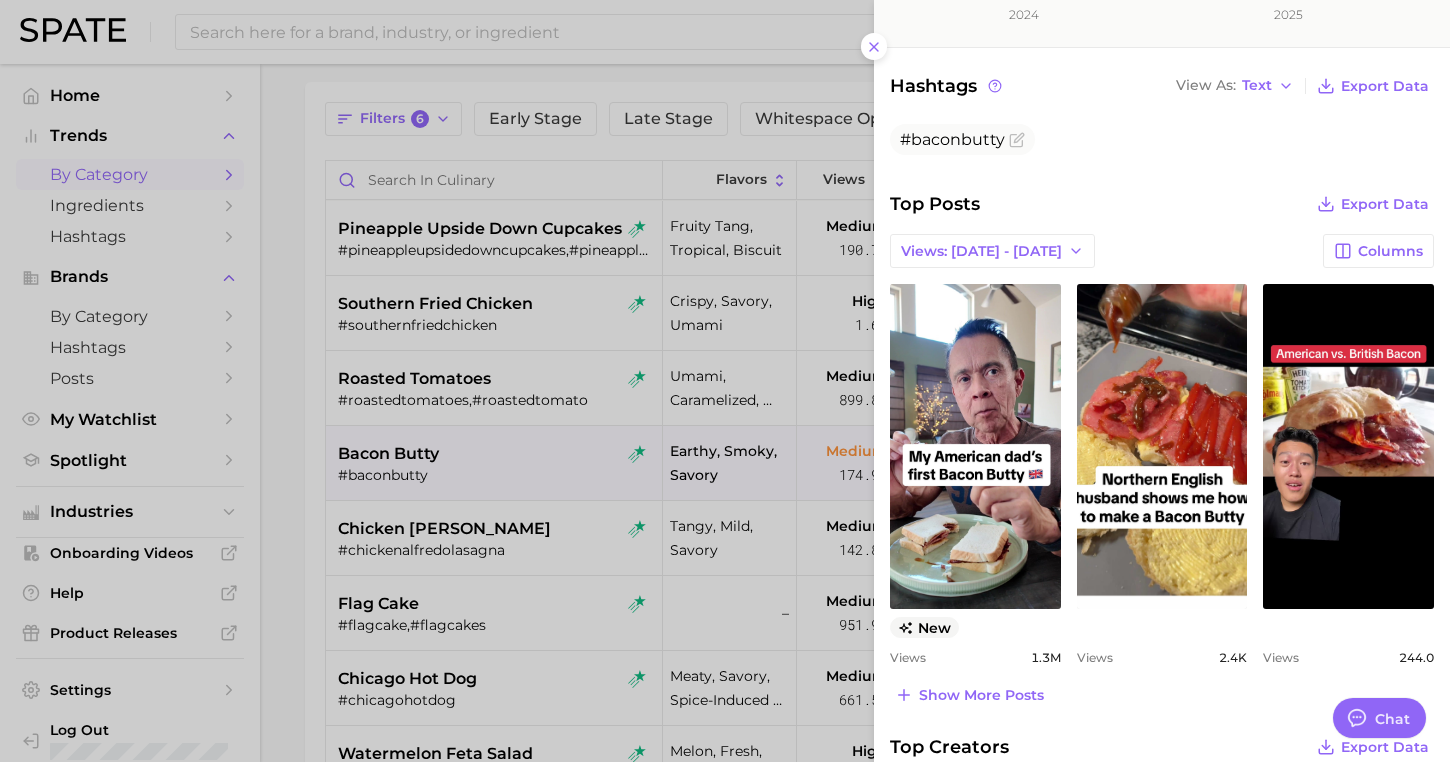 click at bounding box center (725, 381) 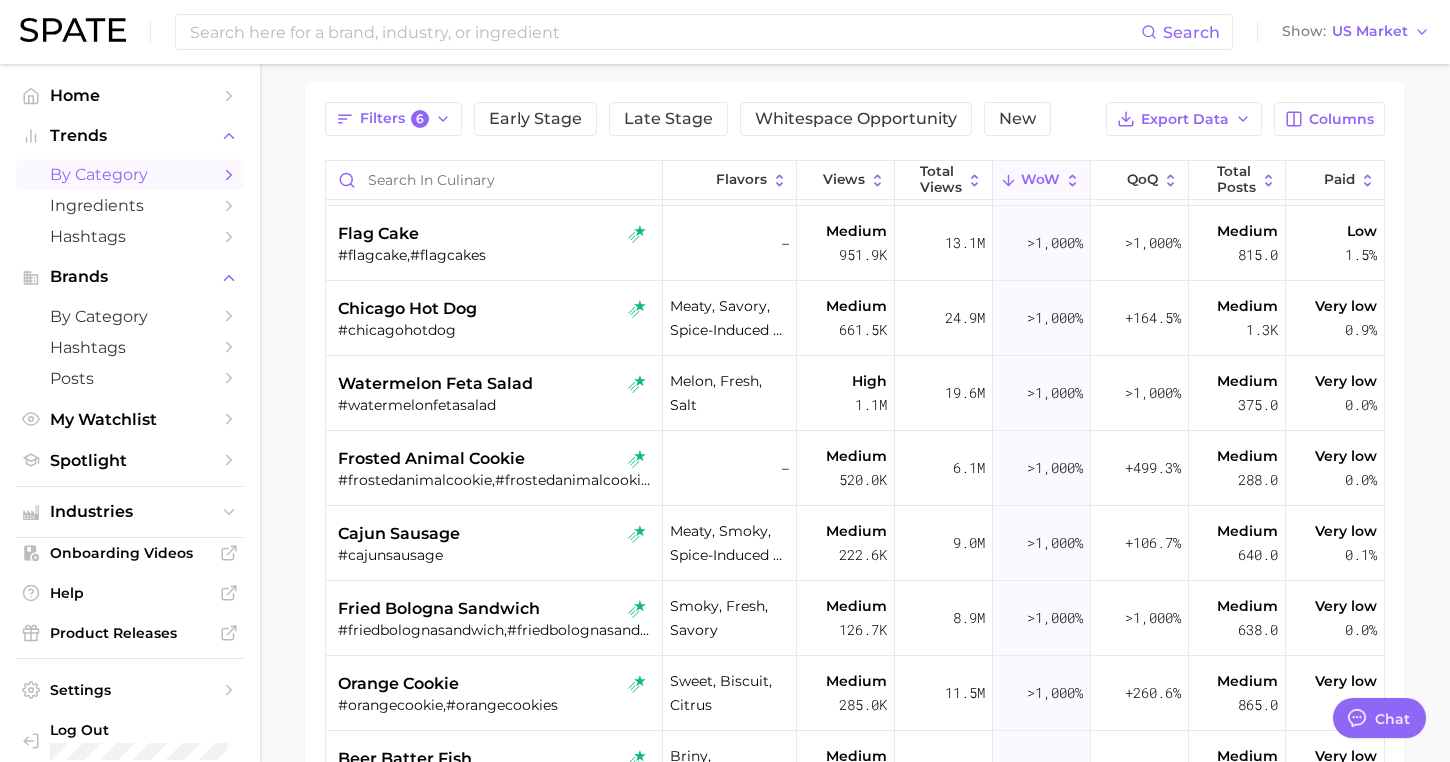scroll, scrollTop: 417, scrollLeft: 0, axis: vertical 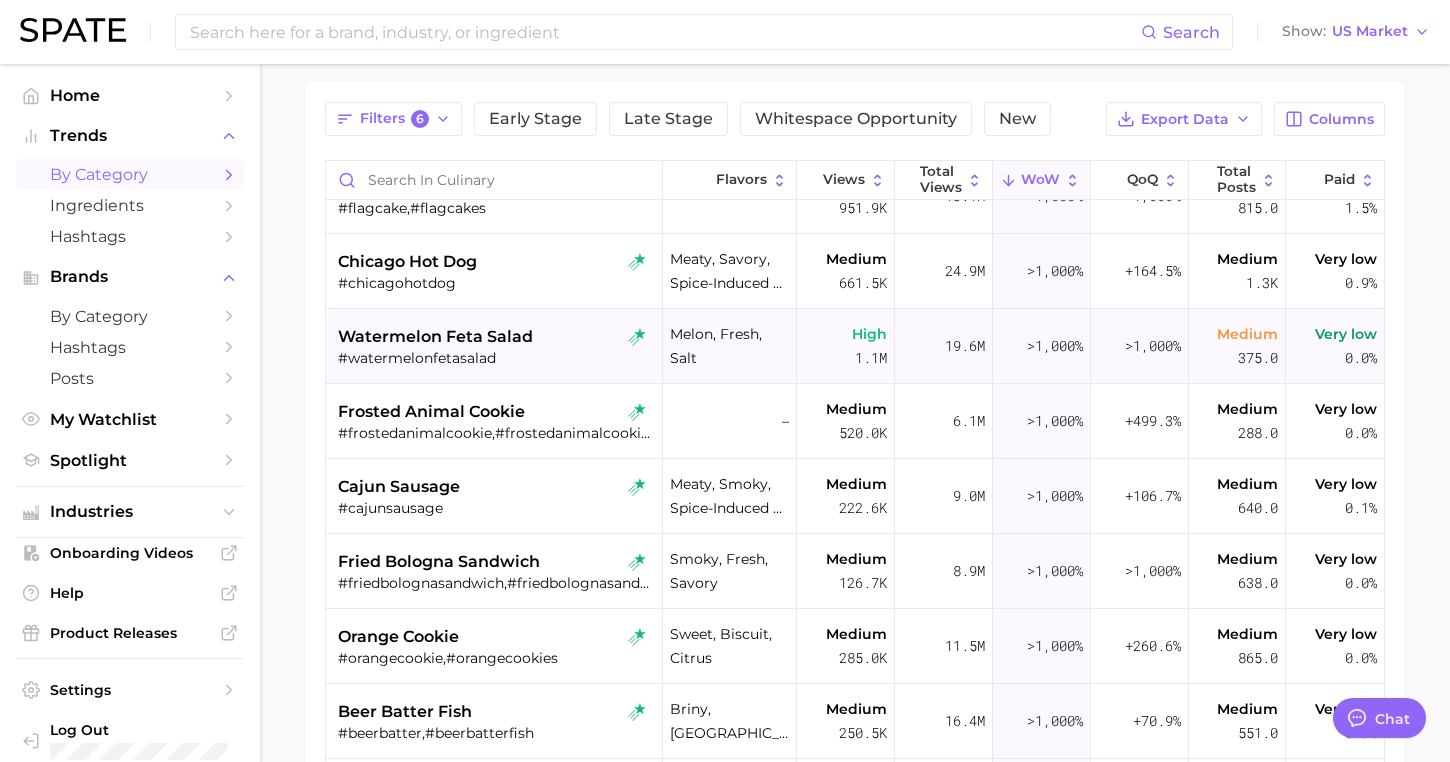 click on "#watermelonfetasalad" at bounding box center [496, 358] 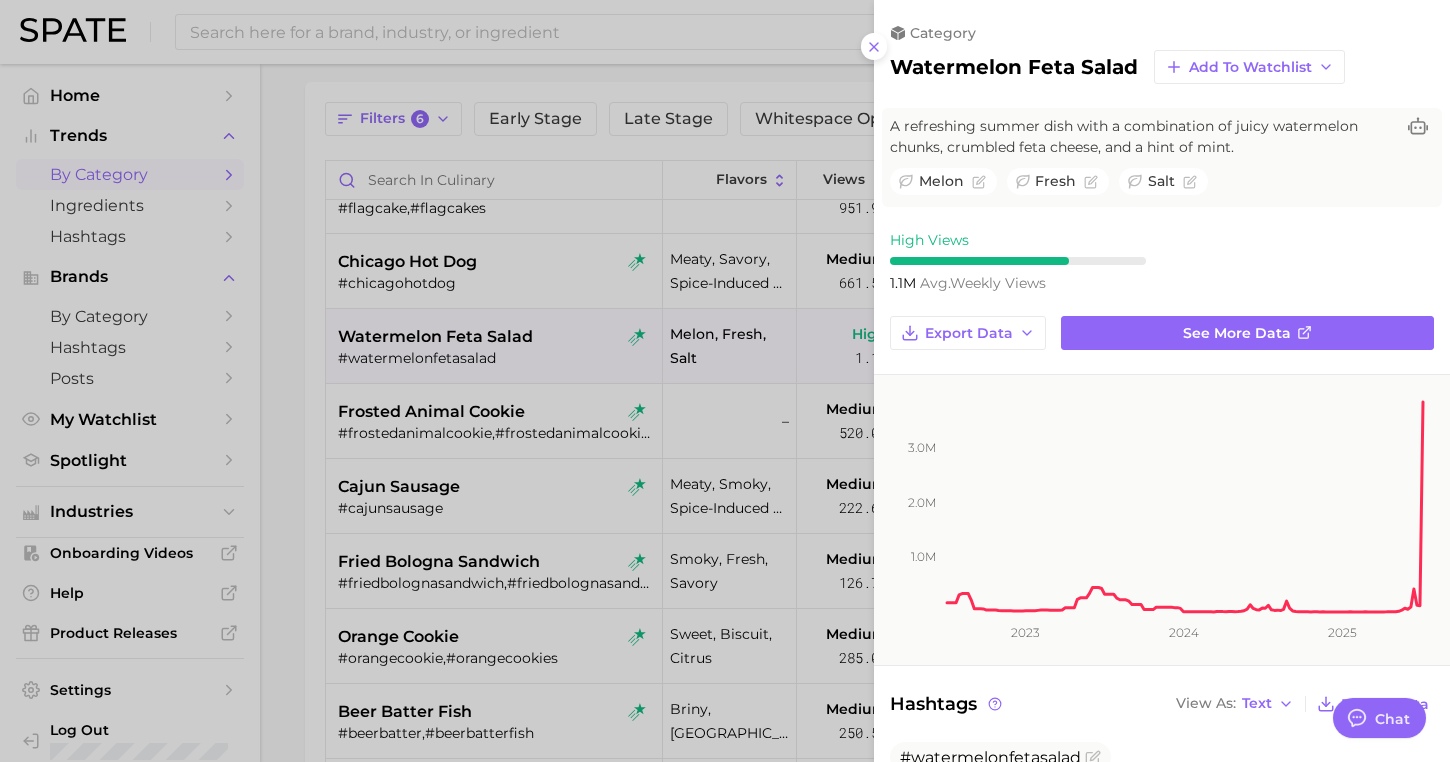 scroll, scrollTop: 0, scrollLeft: 0, axis: both 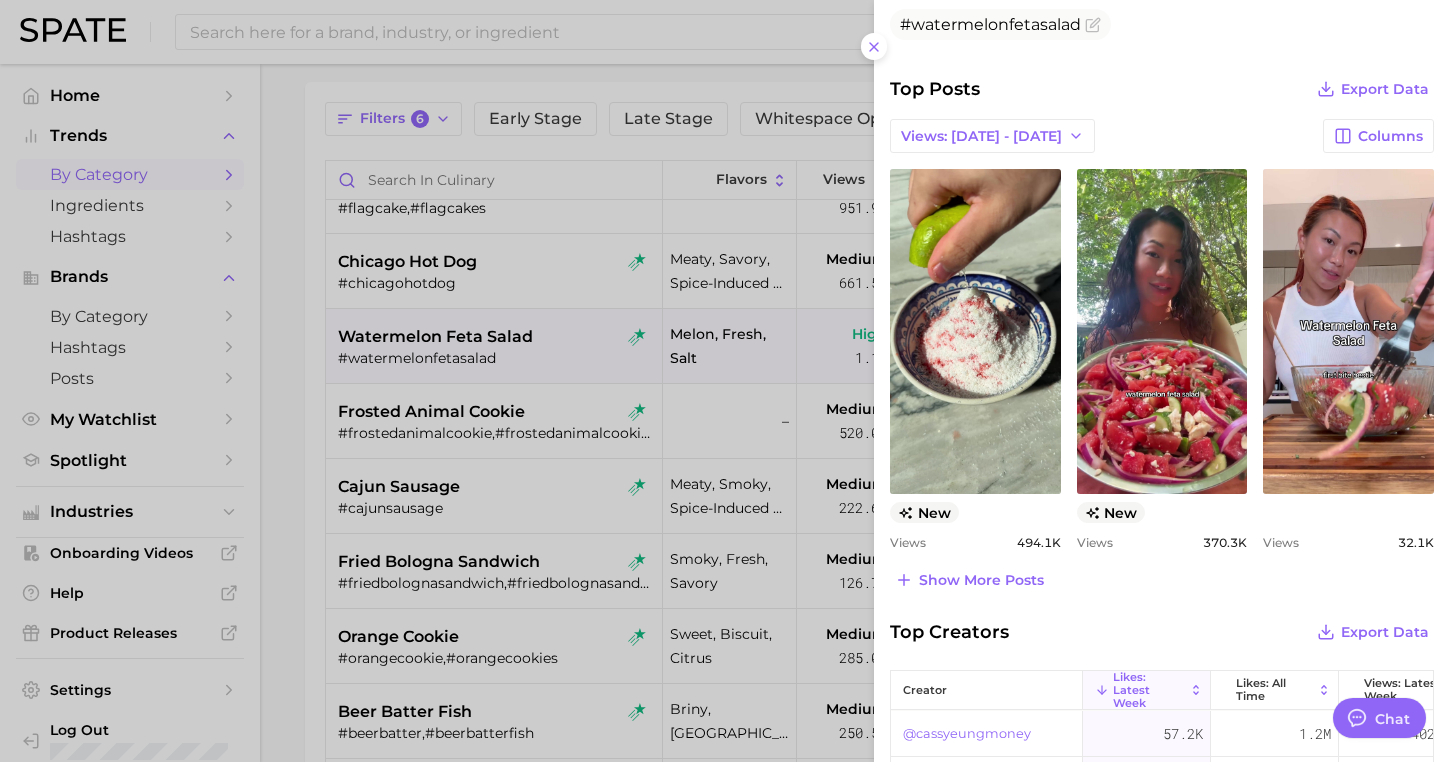 click at bounding box center [725, 381] 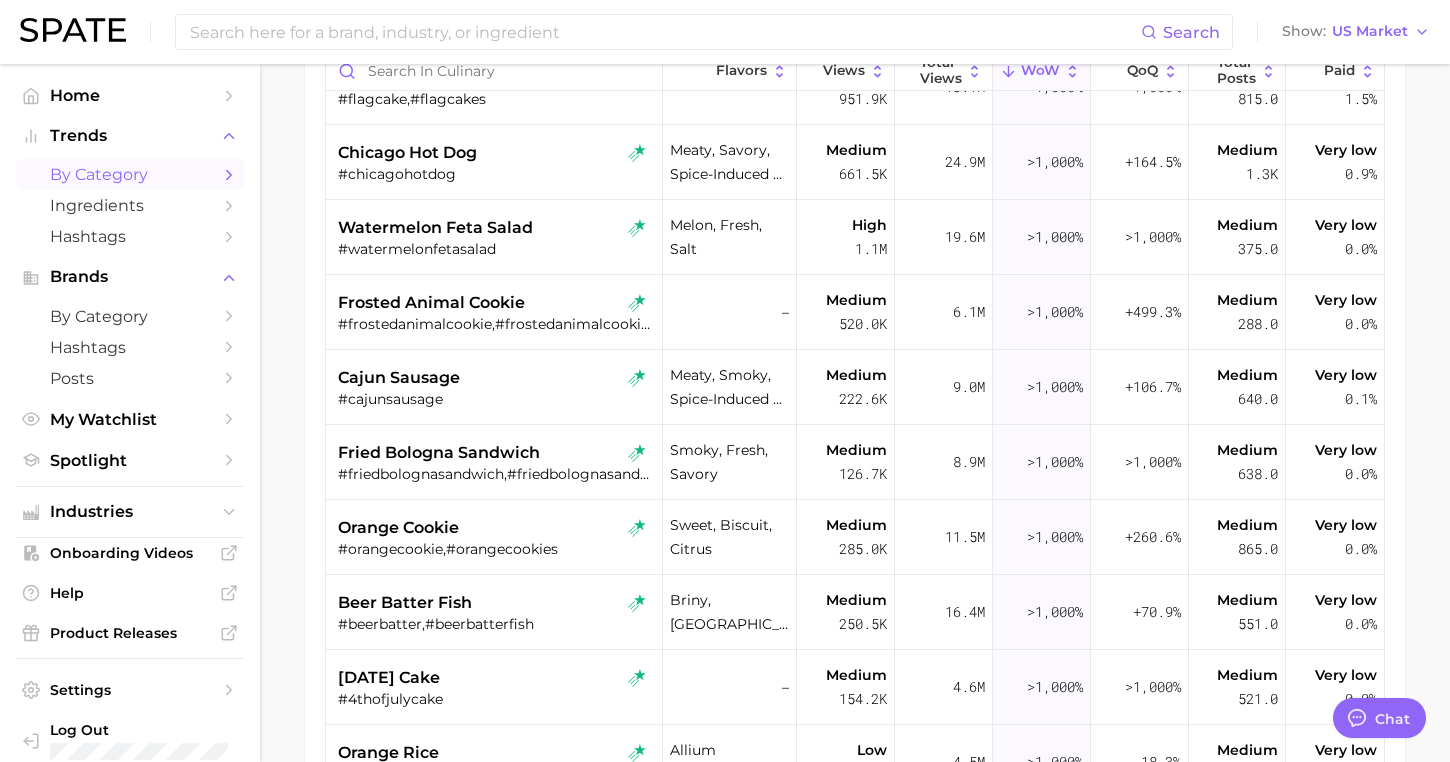scroll, scrollTop: 289, scrollLeft: 0, axis: vertical 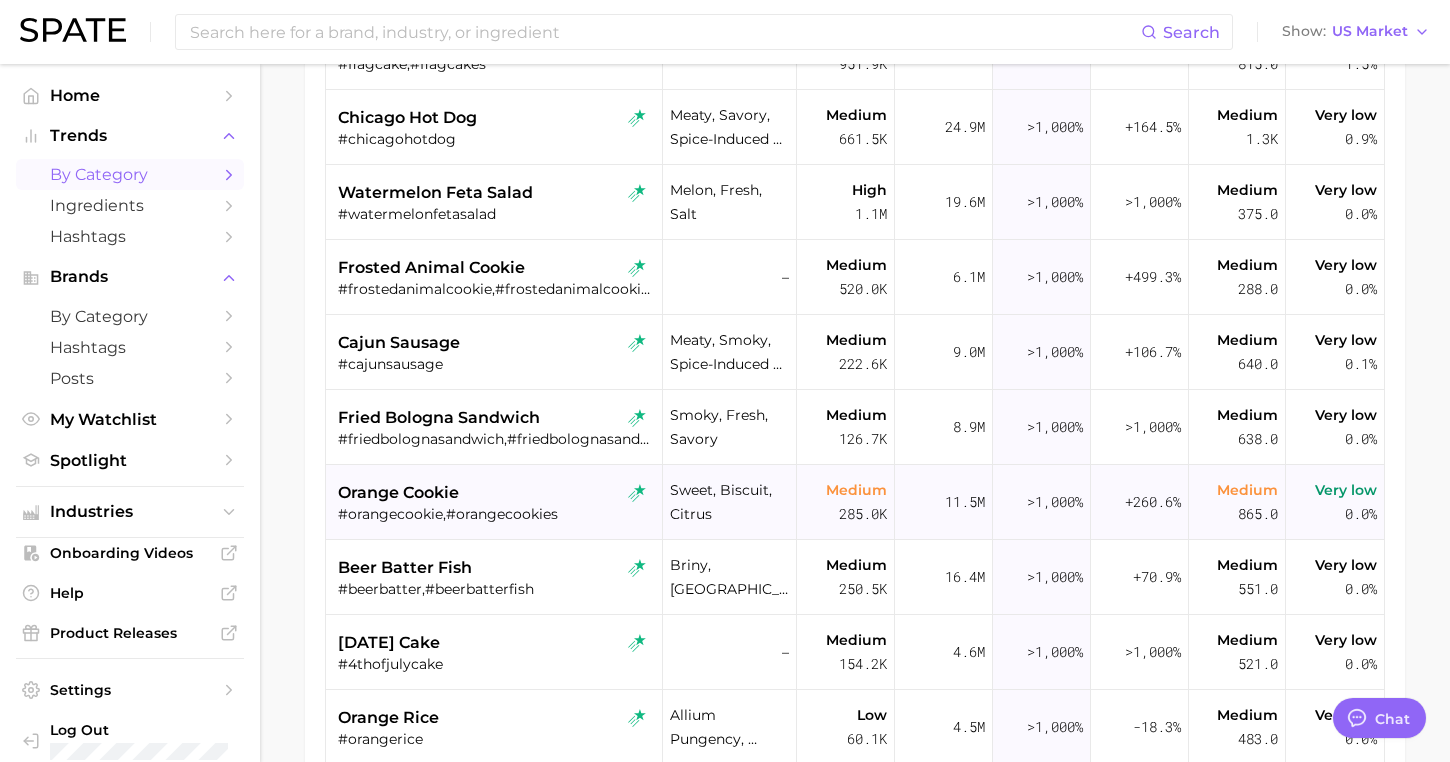 click on "orange cookie #orangecookie,#orangecookies" at bounding box center (496, 502) 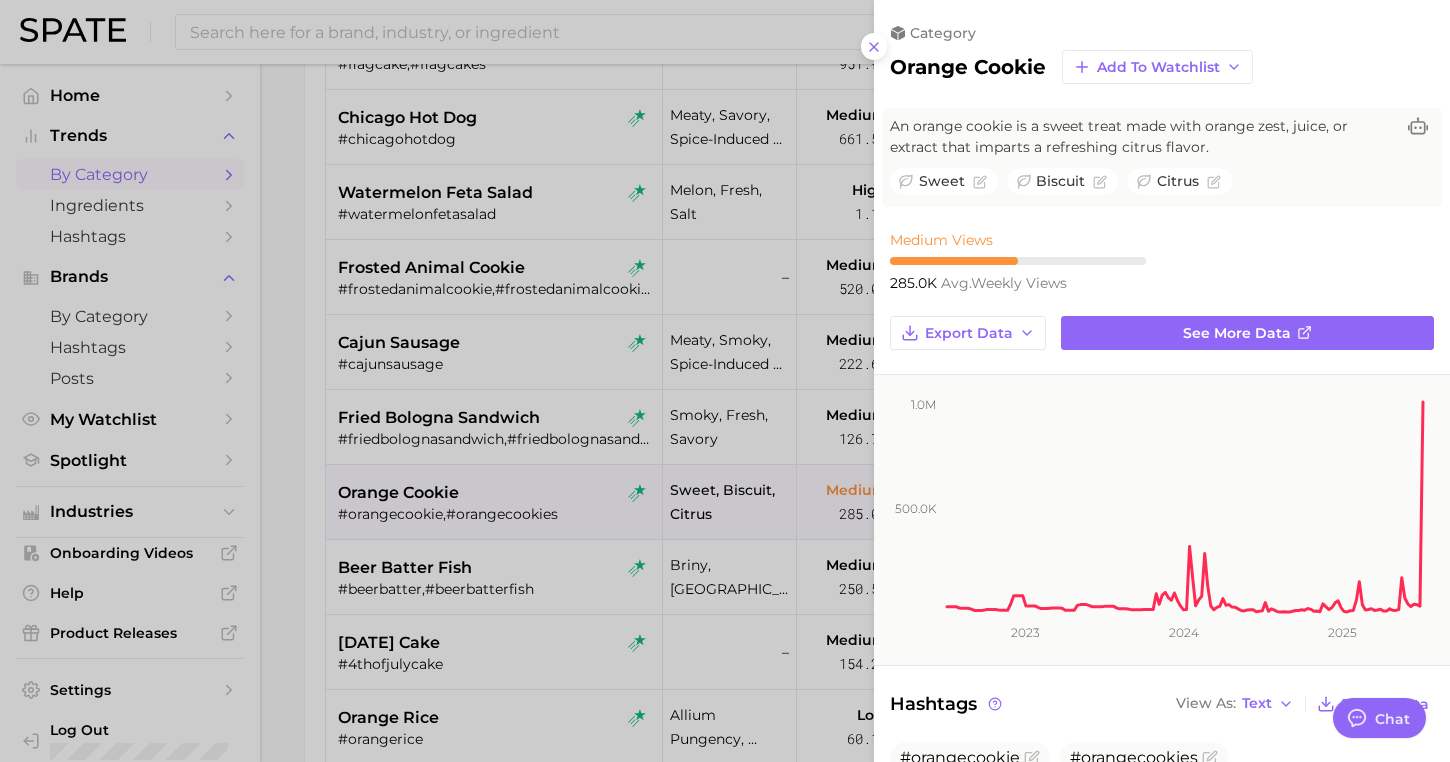 scroll, scrollTop: 0, scrollLeft: 0, axis: both 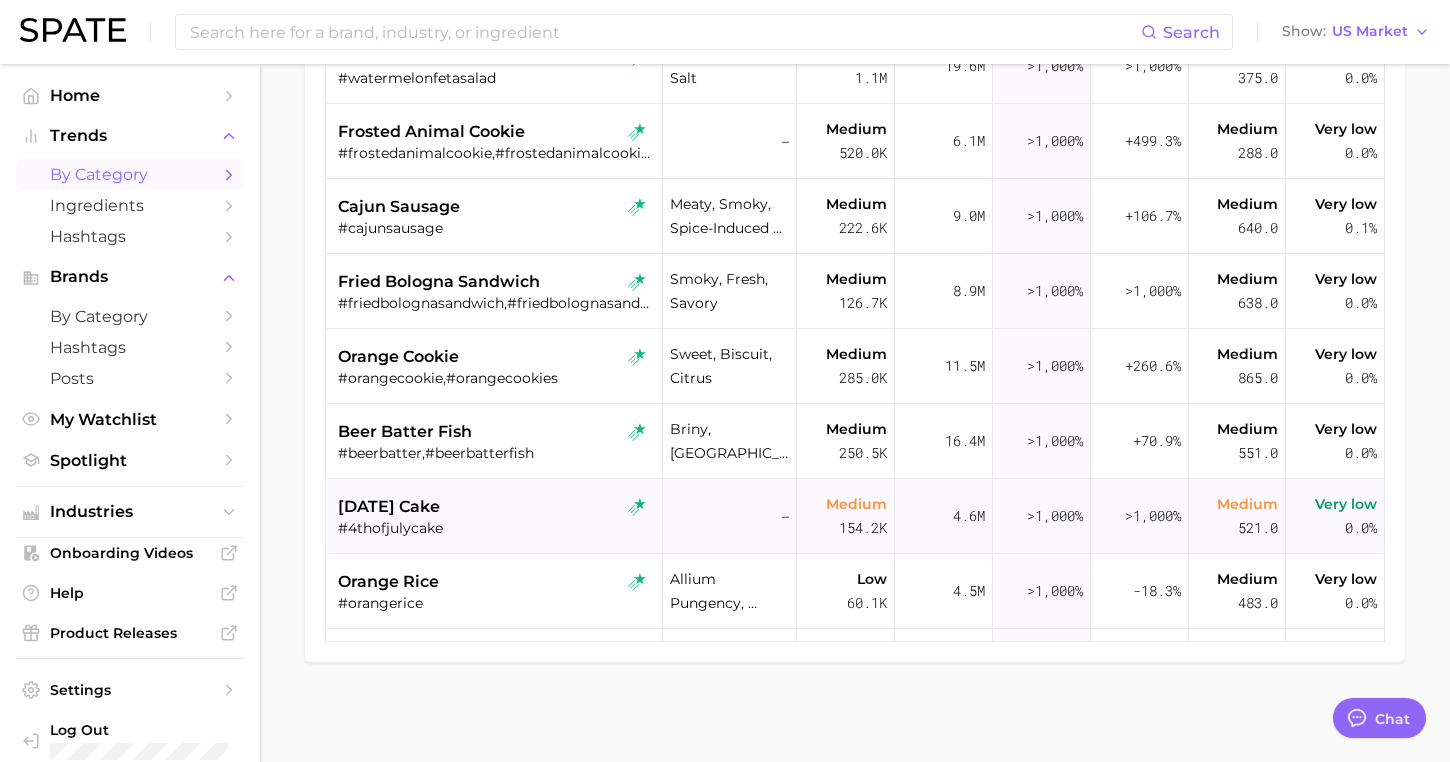 click on "4th of july cake #4thofjulycake" at bounding box center [496, 516] 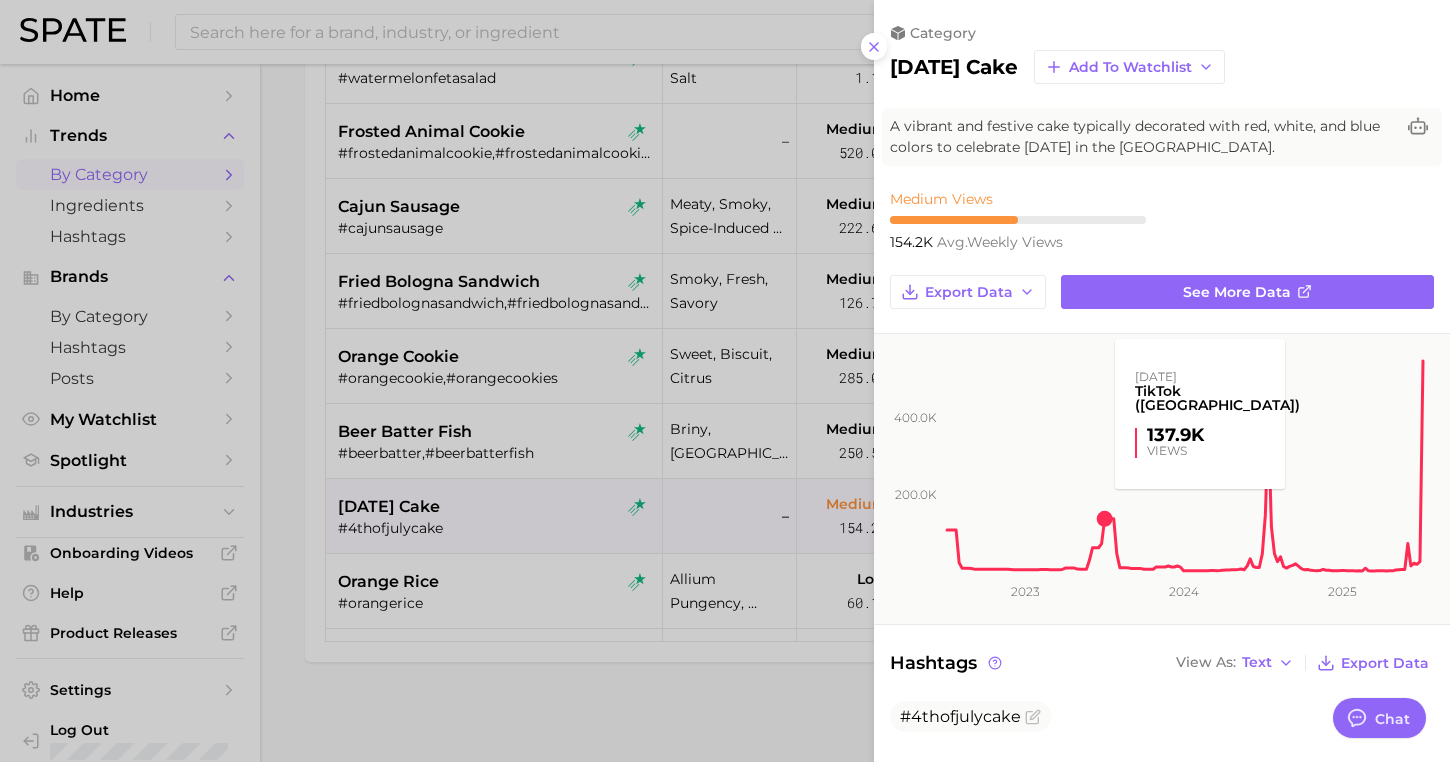 scroll, scrollTop: 0, scrollLeft: 0, axis: both 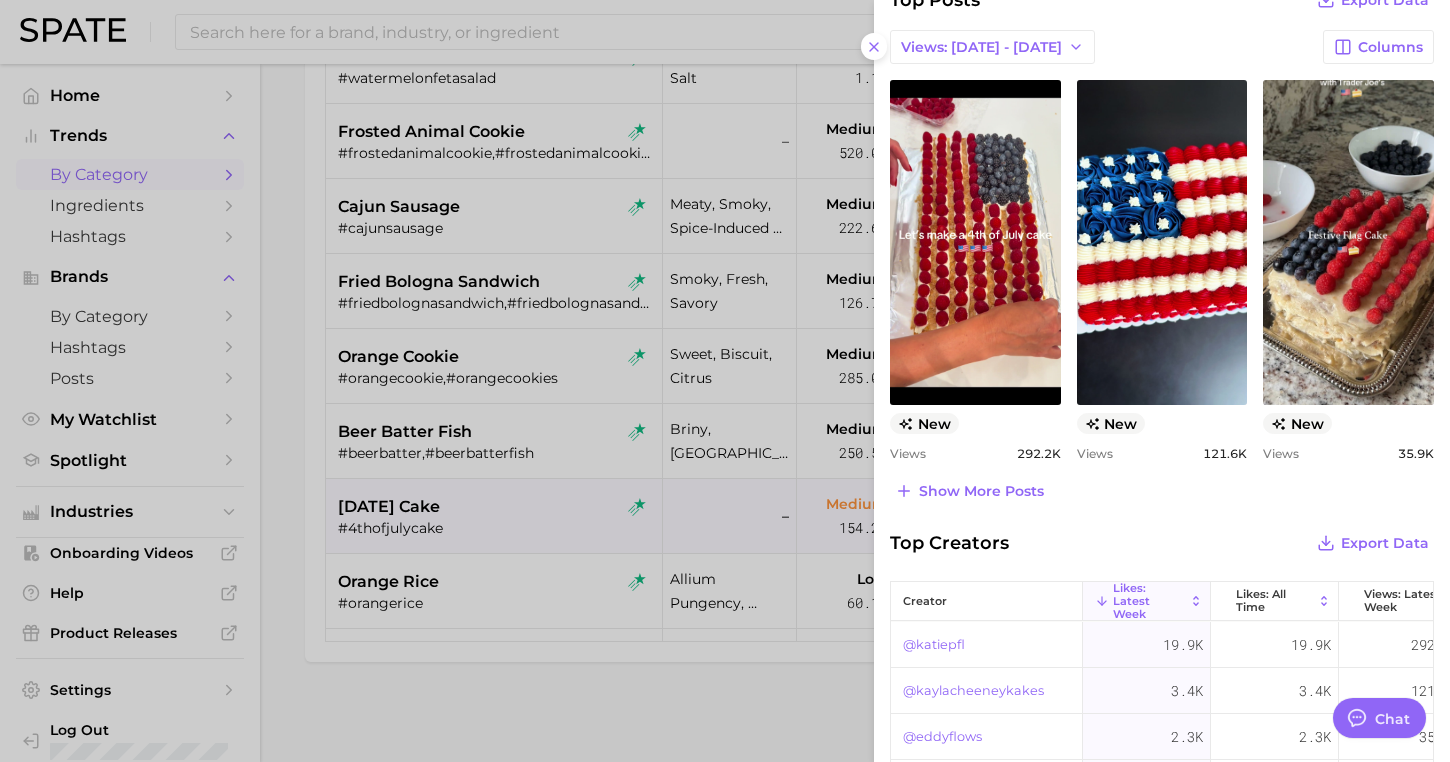 click on "Show more posts" at bounding box center [1162, 491] 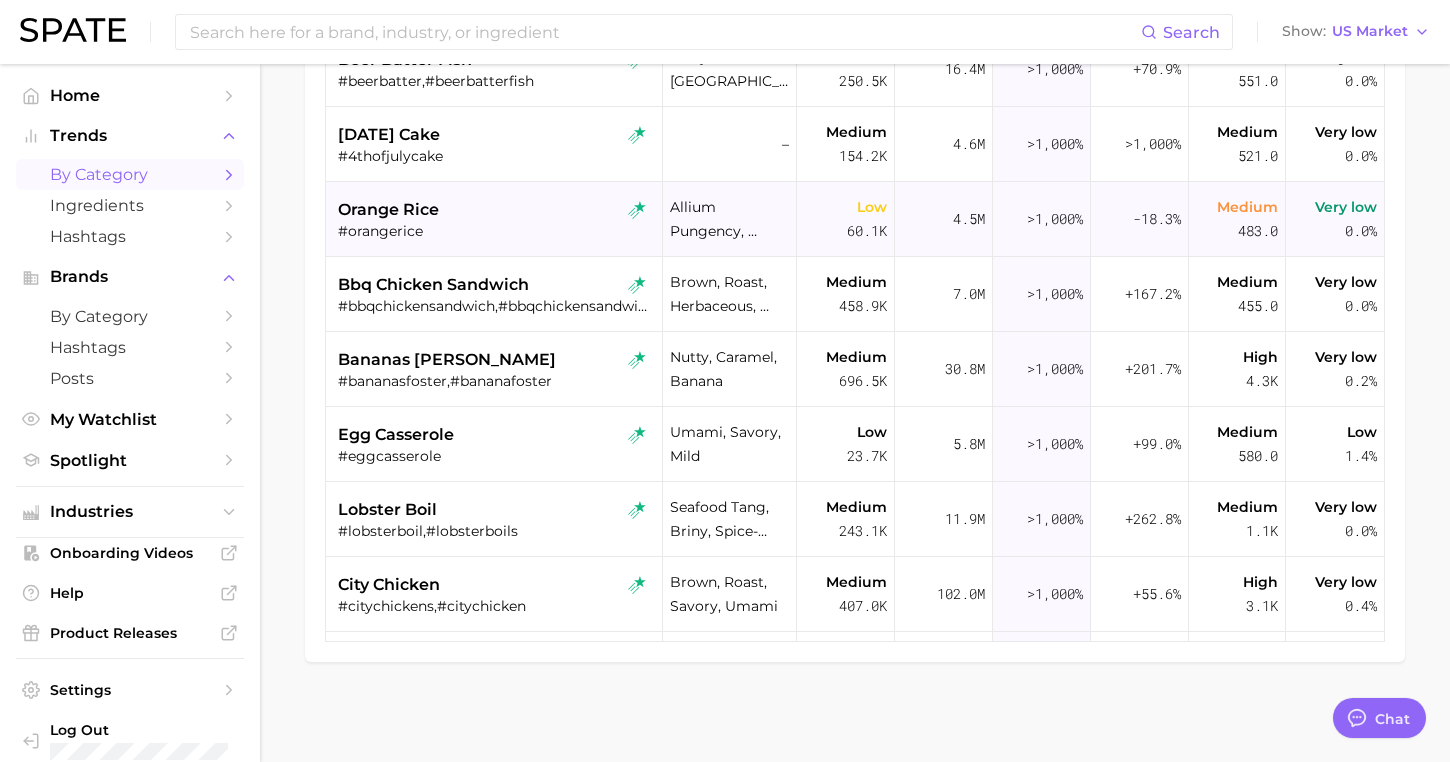 scroll, scrollTop: 794, scrollLeft: 0, axis: vertical 